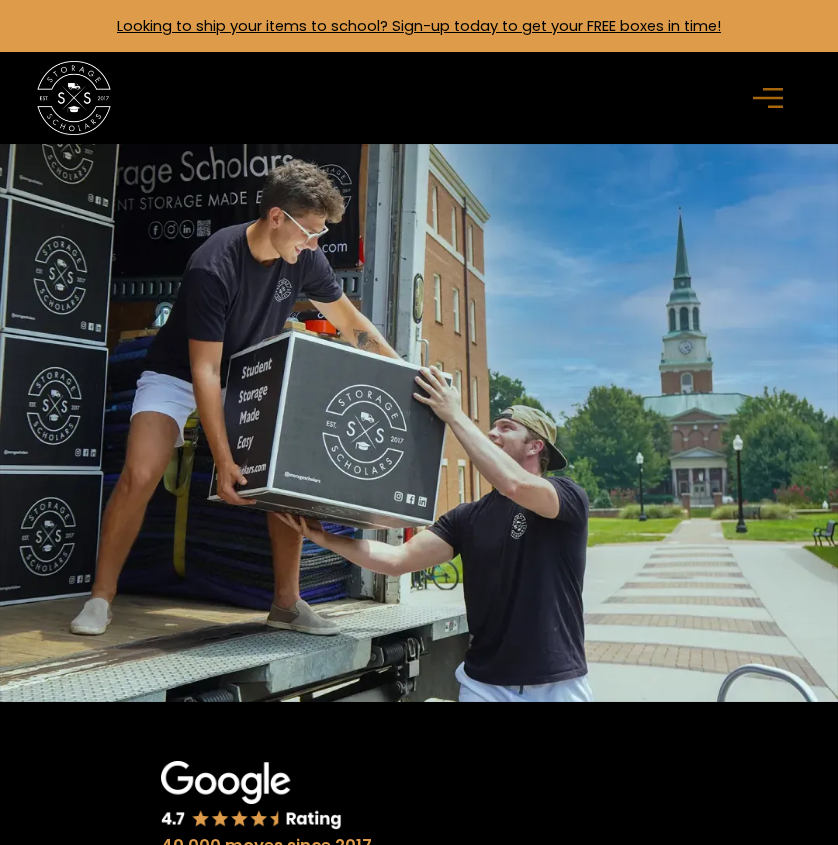 scroll, scrollTop: 0, scrollLeft: 0, axis: both 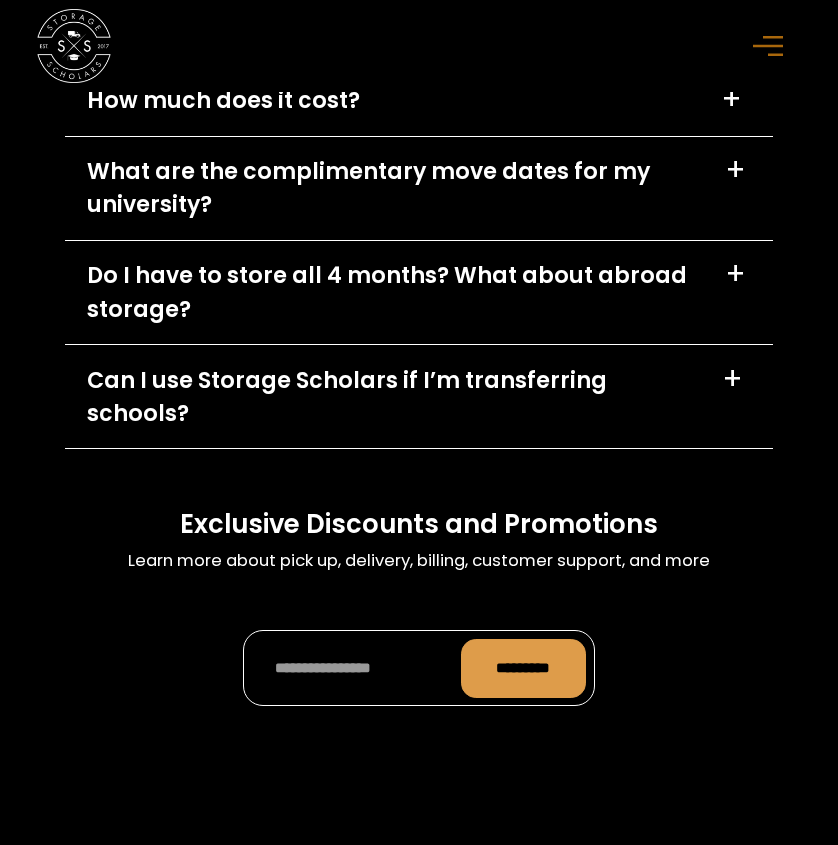 click on "+" at bounding box center [735, 170] 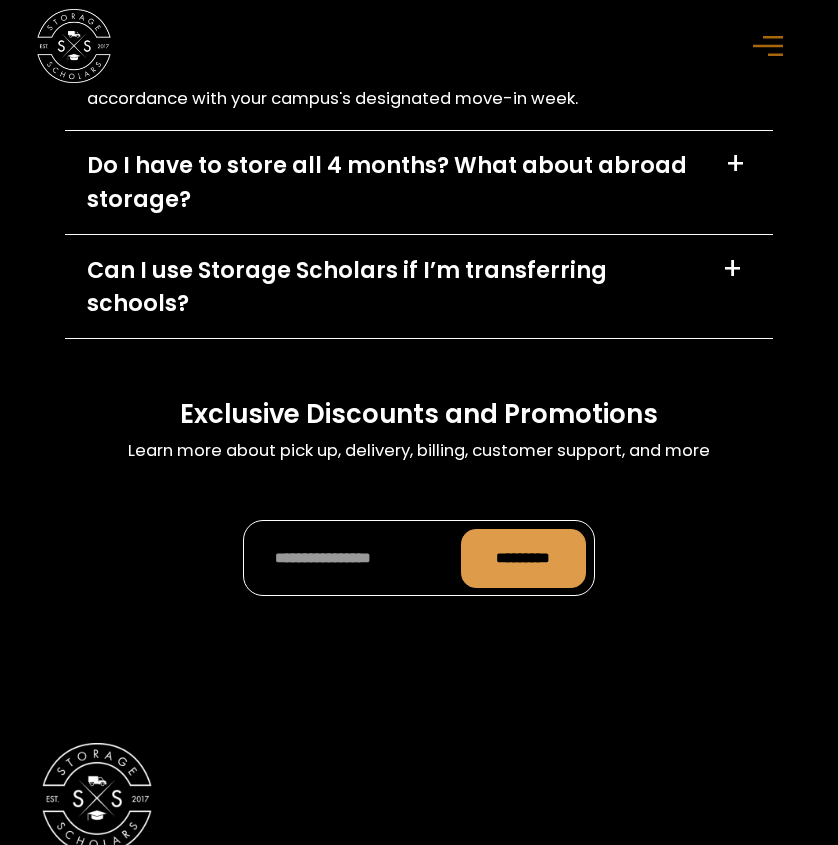 scroll, scrollTop: 8424, scrollLeft: 0, axis: vertical 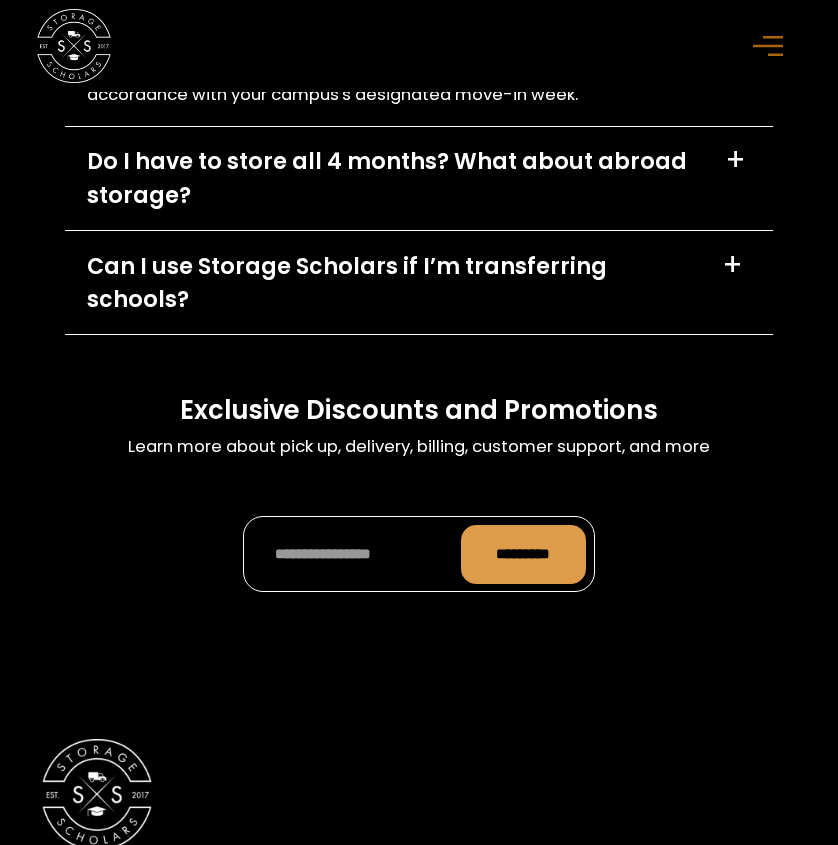 click on "+" at bounding box center [735, 160] 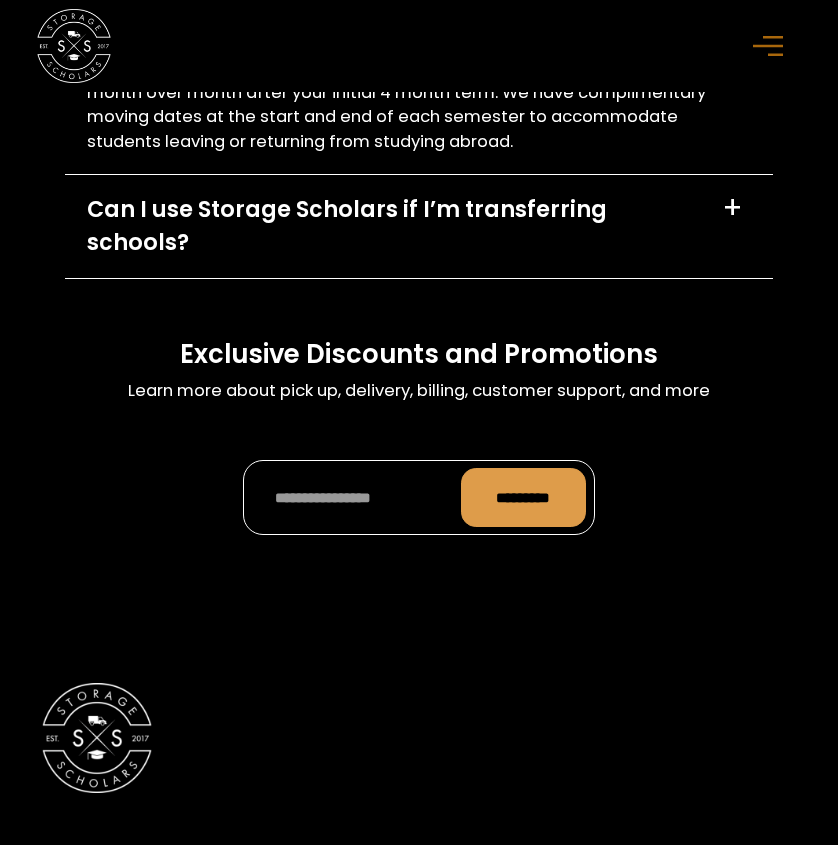 scroll, scrollTop: 8729, scrollLeft: 0, axis: vertical 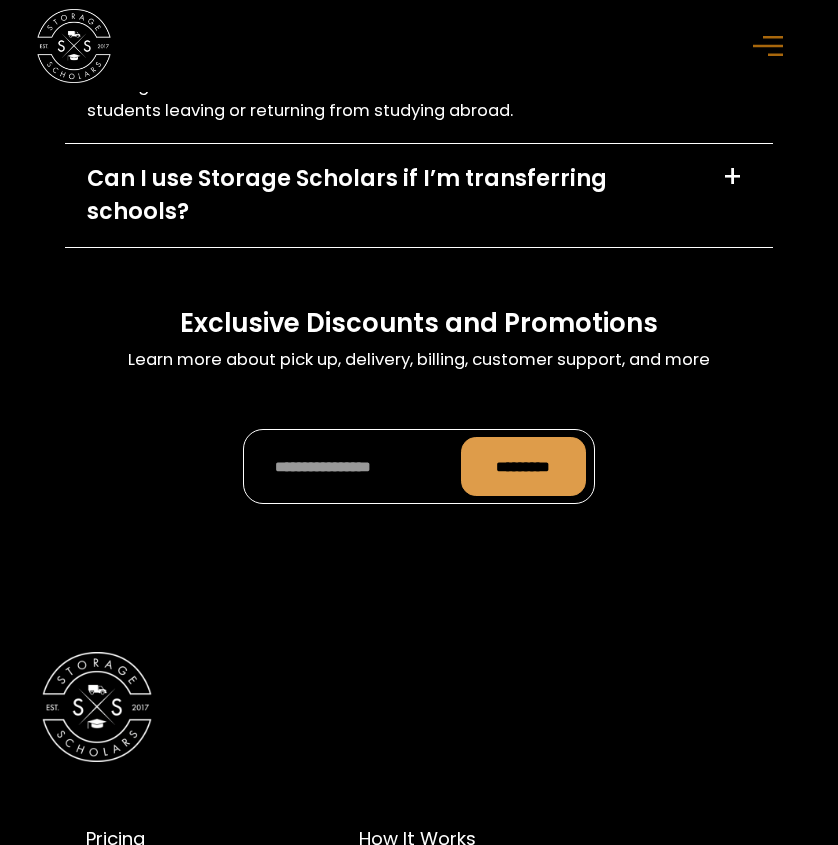 click on "+" at bounding box center (732, 177) 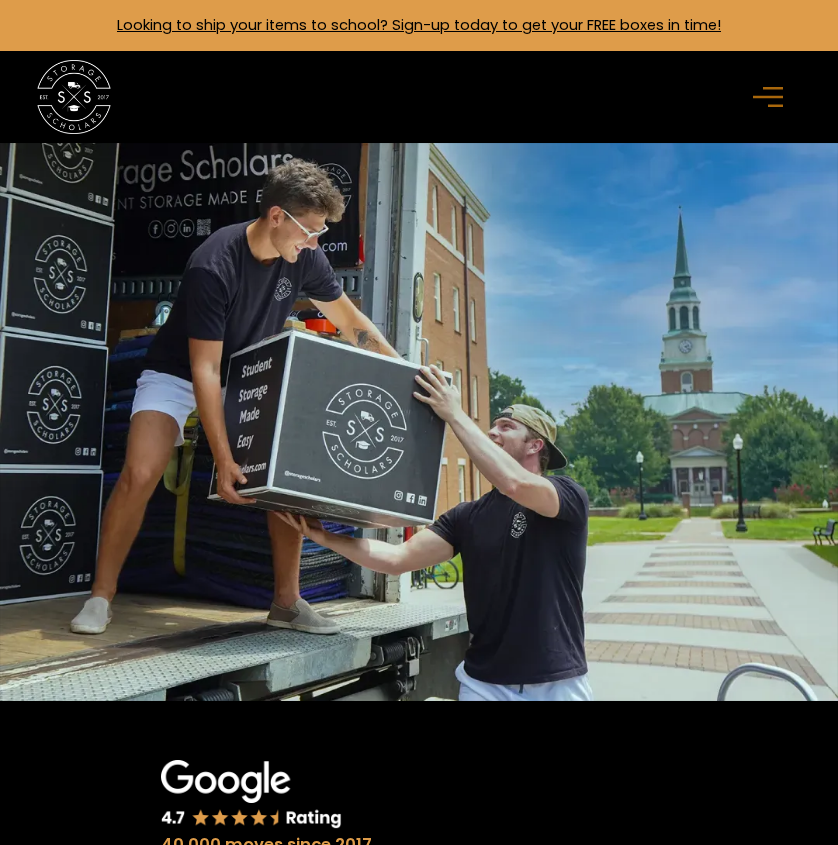 scroll, scrollTop: 0, scrollLeft: 0, axis: both 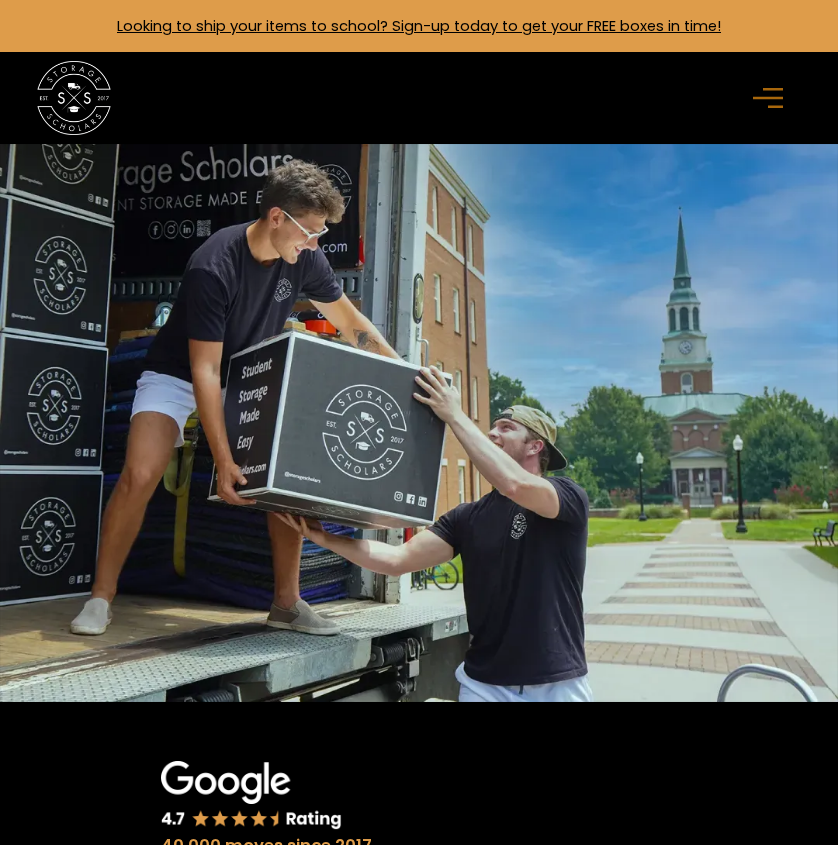 click 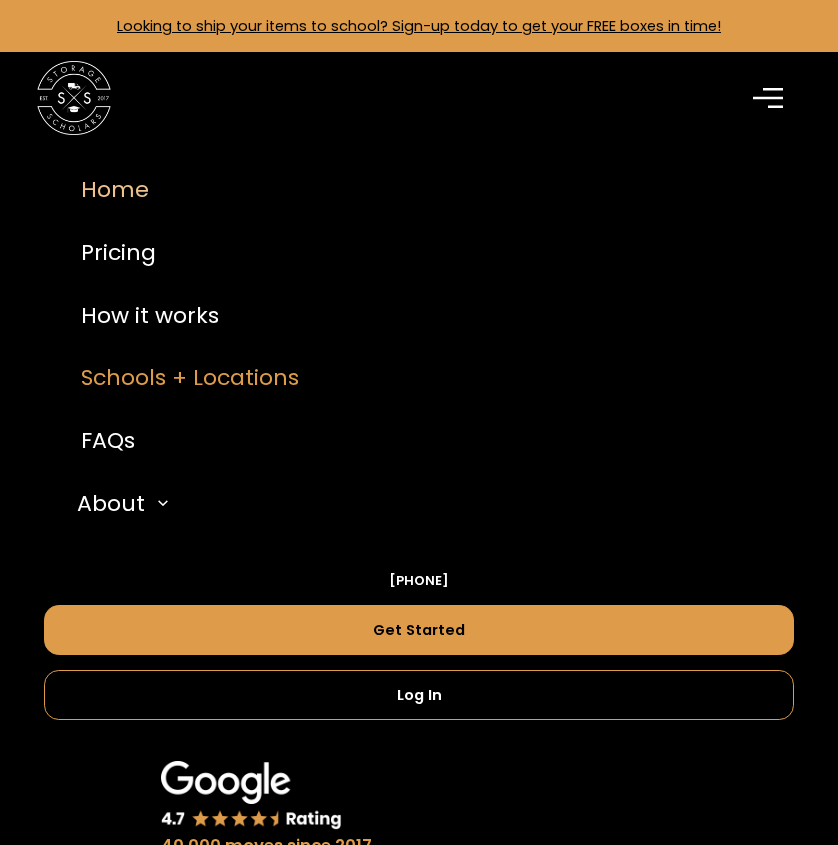 click on "Schools + Locations" at bounding box center (419, 377) 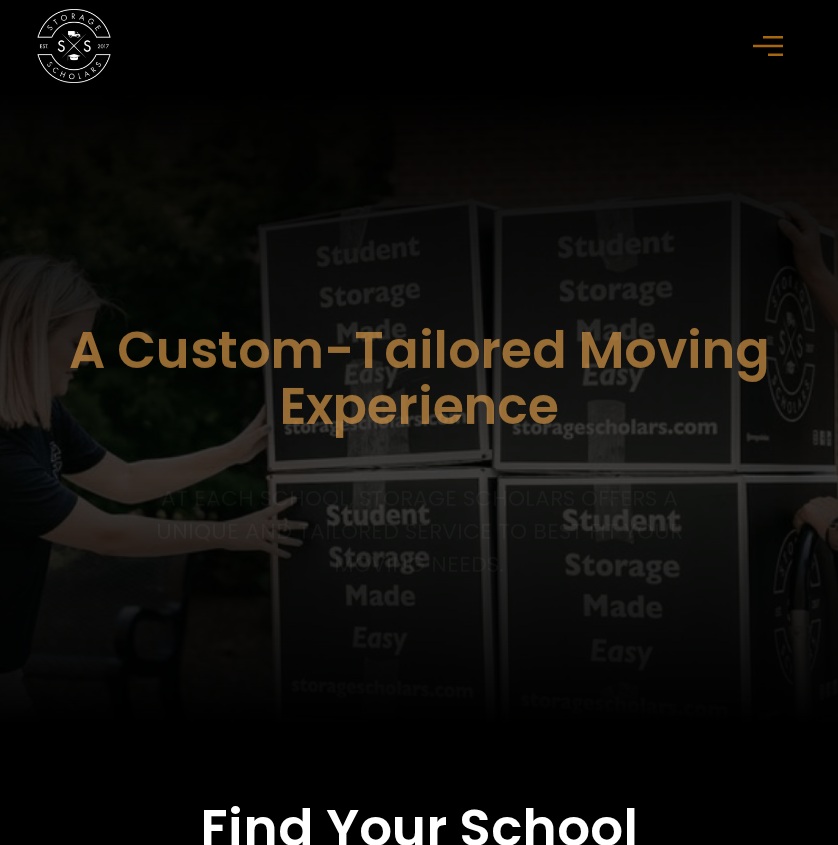 scroll, scrollTop: 0, scrollLeft: 0, axis: both 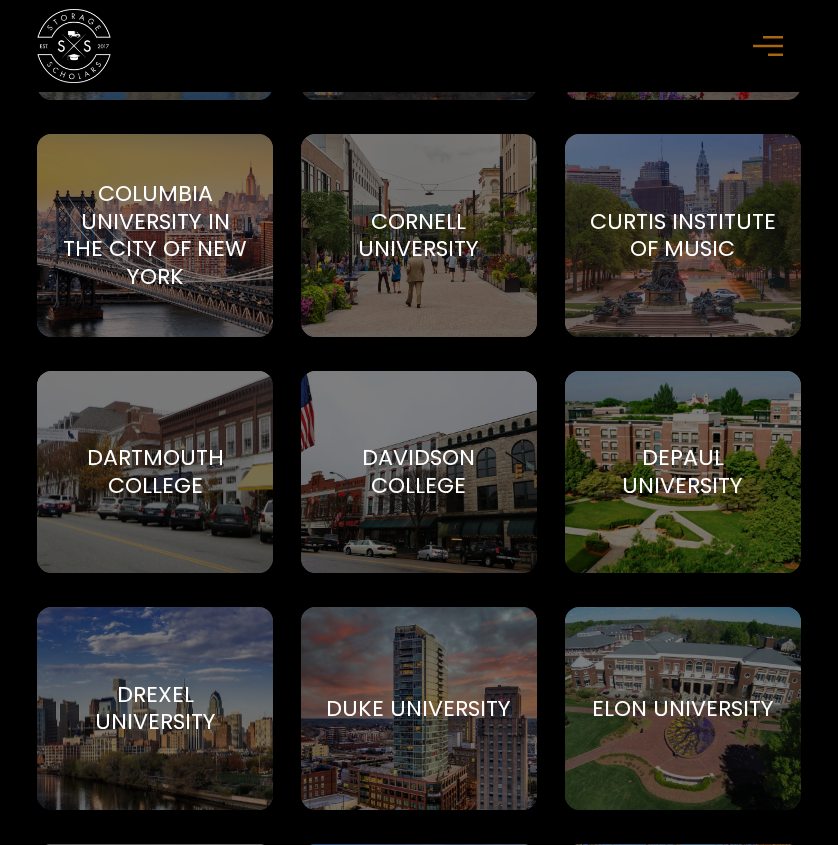 click on "Dartmouth College Dartmouth College" at bounding box center [155, 472] 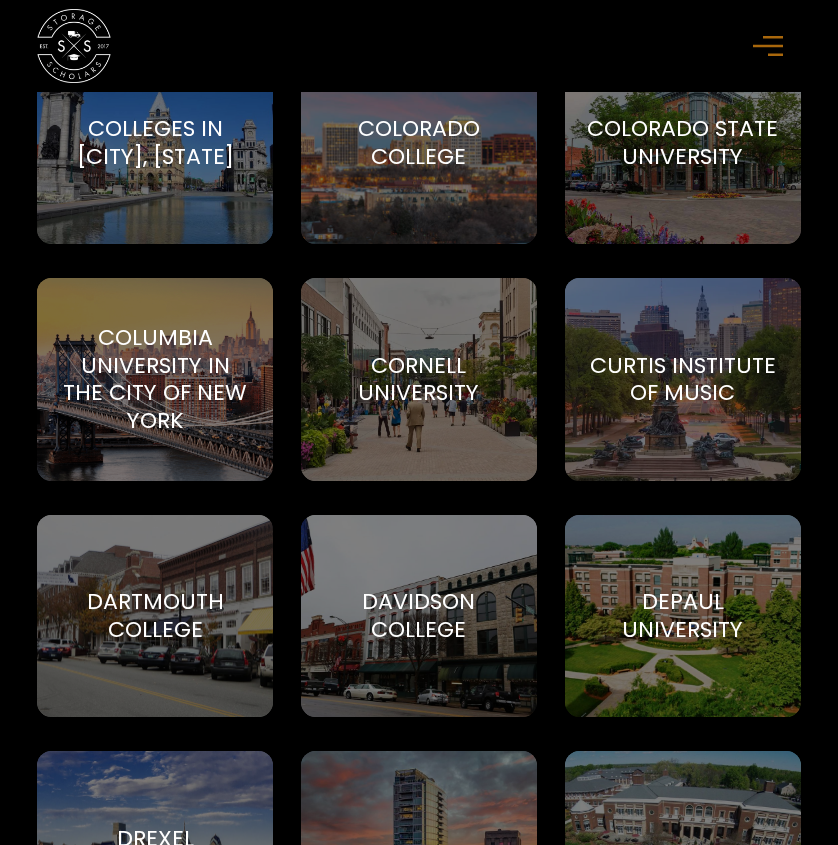 scroll, scrollTop: 2399, scrollLeft: 0, axis: vertical 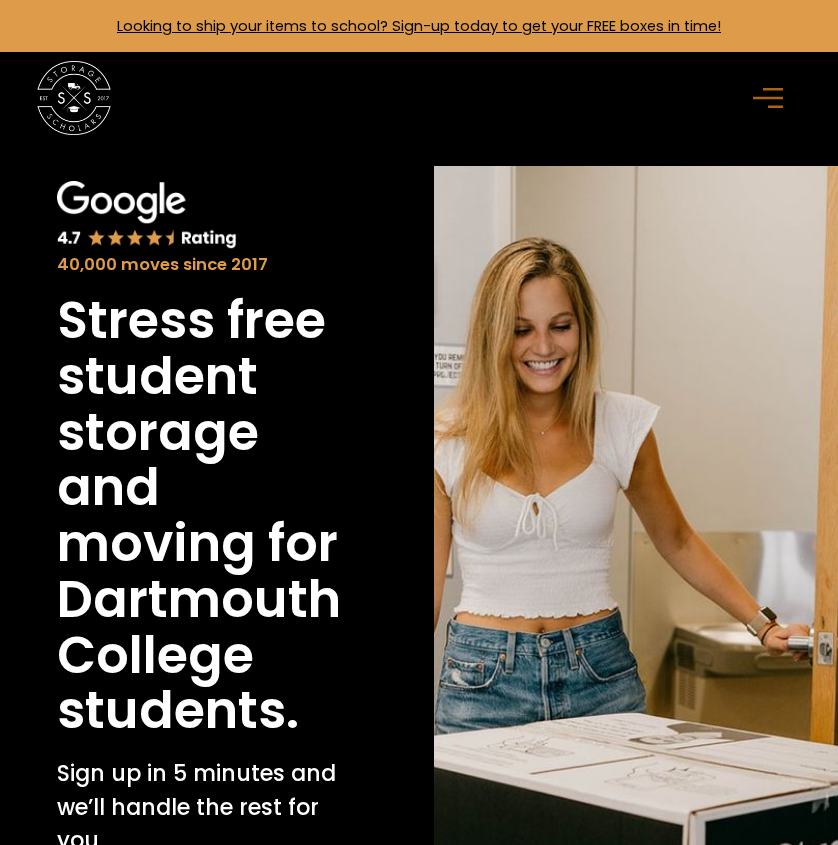 click at bounding box center [771, 97] 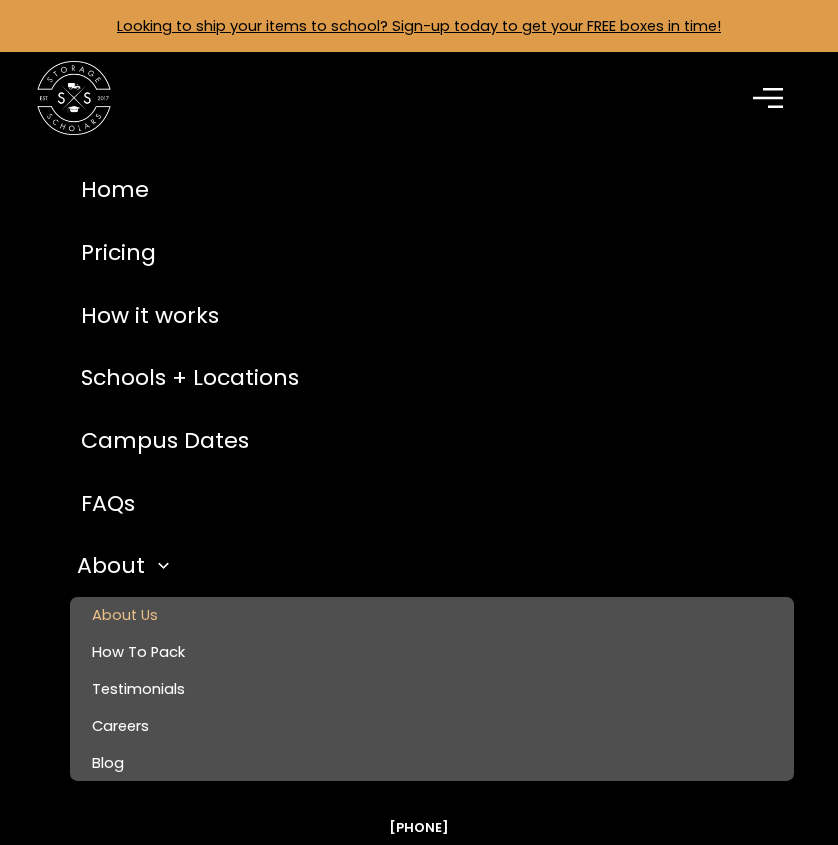 click on "About Us" at bounding box center [432, 615] 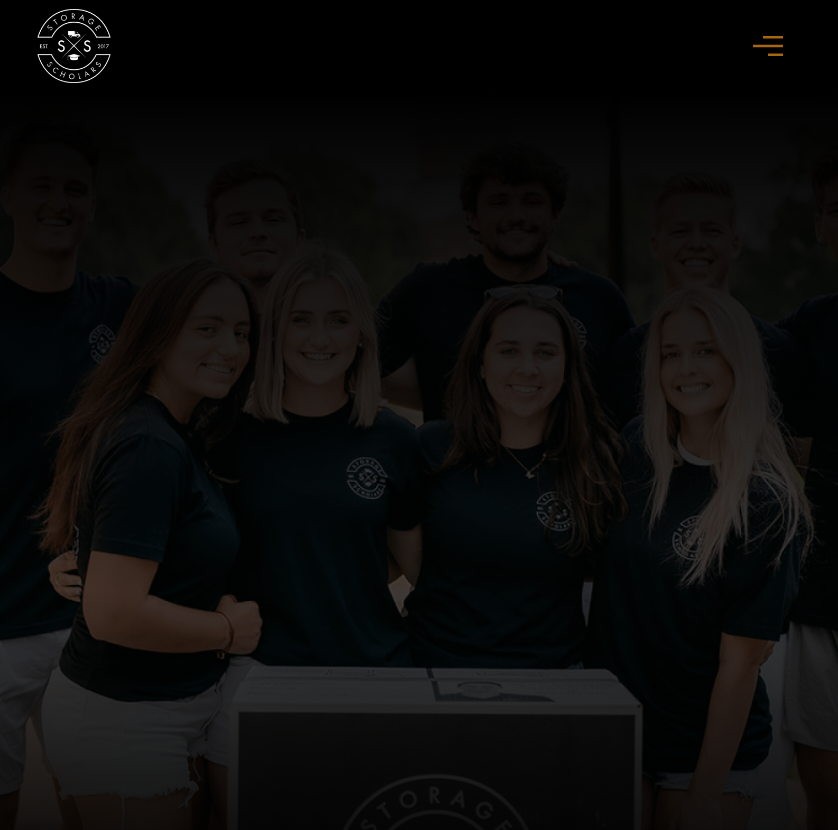 scroll, scrollTop: 0, scrollLeft: 0, axis: both 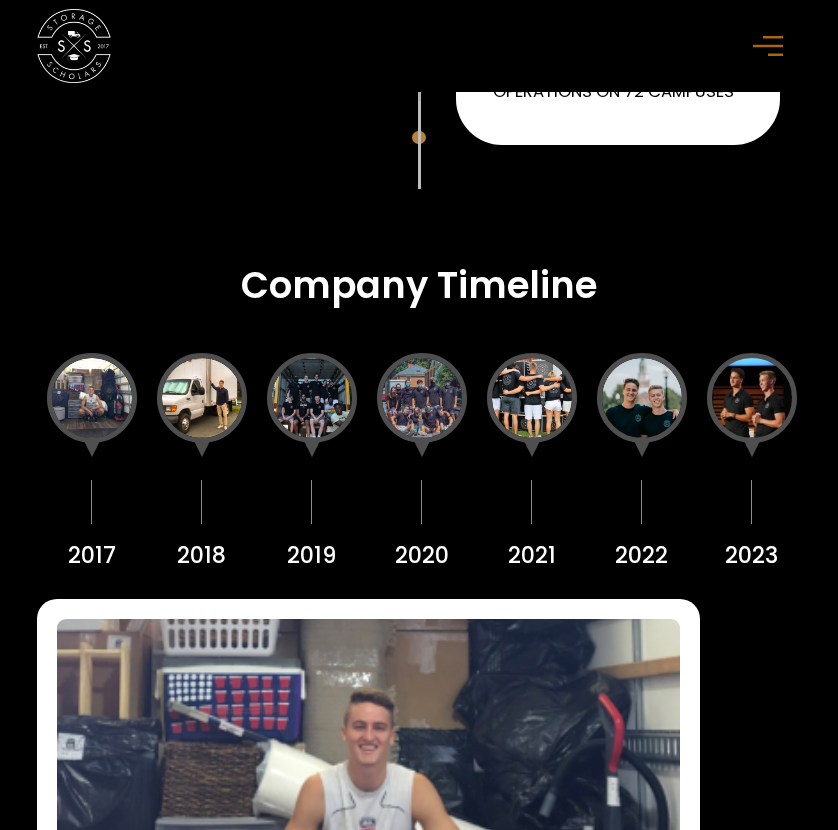click at bounding box center [92, 398] 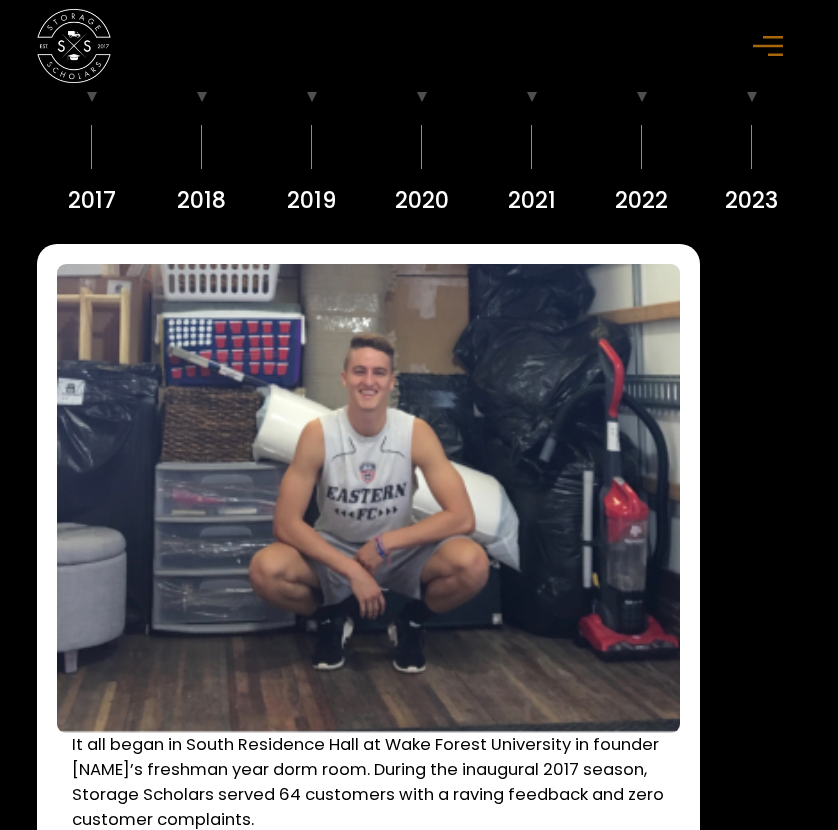 scroll, scrollTop: 2170, scrollLeft: 0, axis: vertical 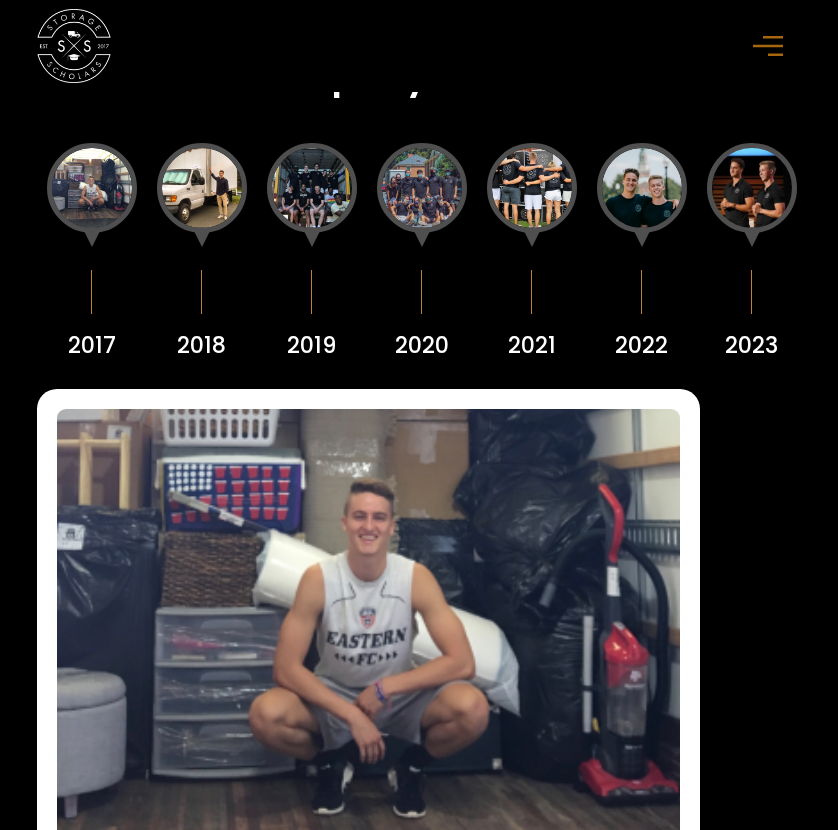 click at bounding box center [202, 188] 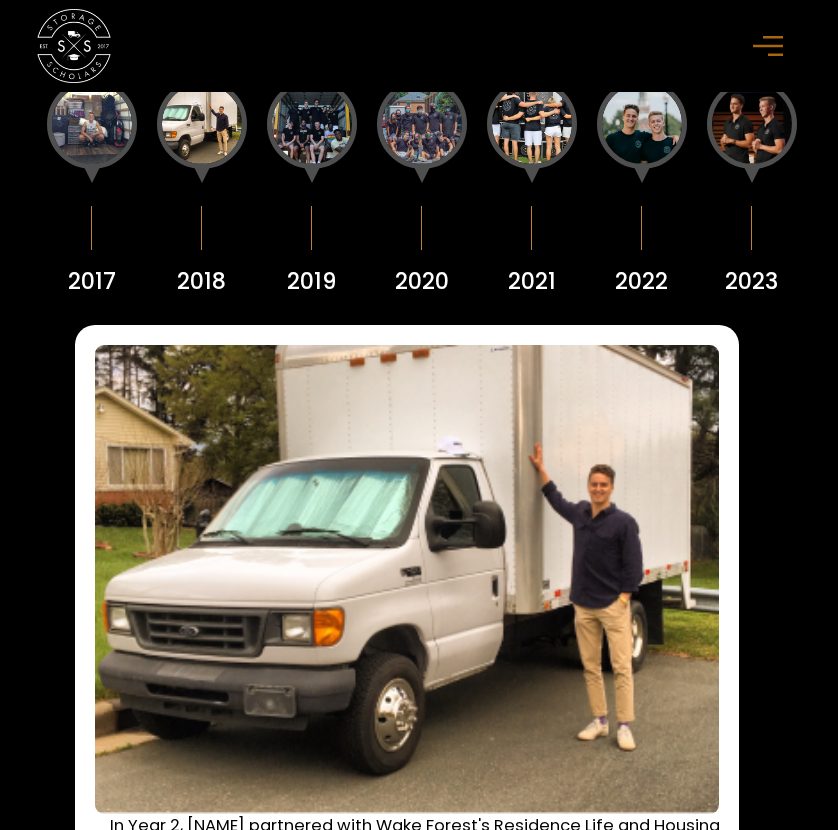 scroll, scrollTop: 2233, scrollLeft: 0, axis: vertical 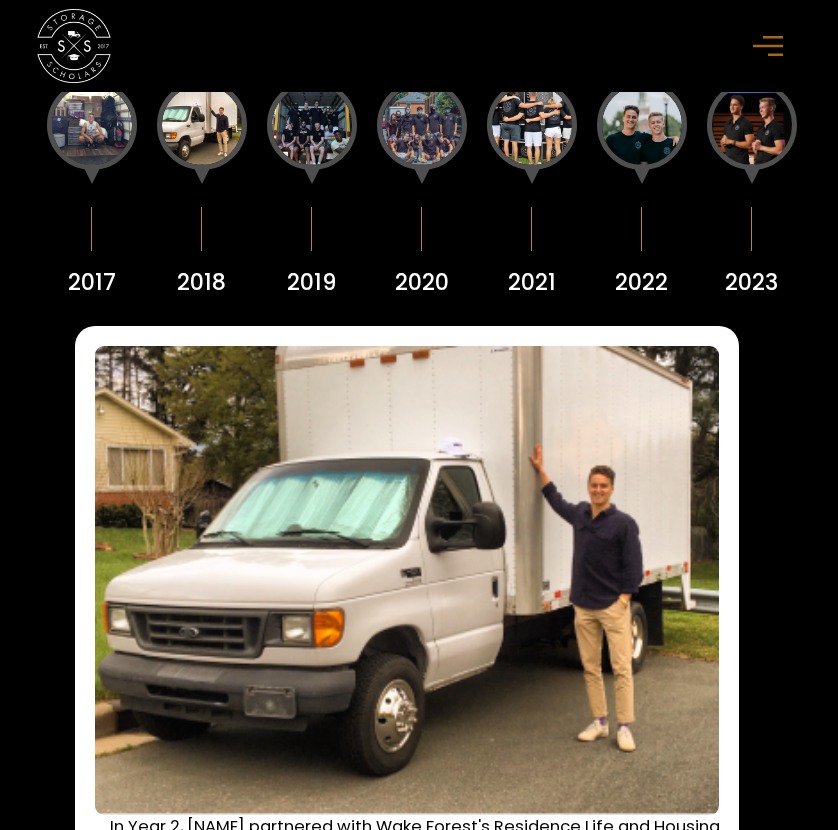 click at bounding box center (312, 125) 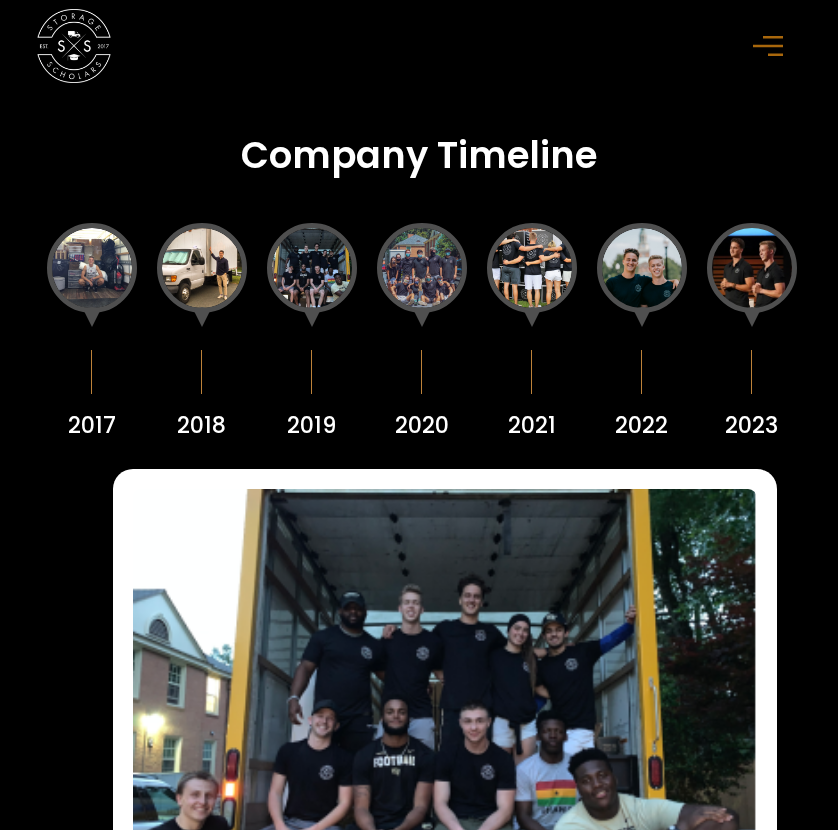 scroll, scrollTop: 2092, scrollLeft: 0, axis: vertical 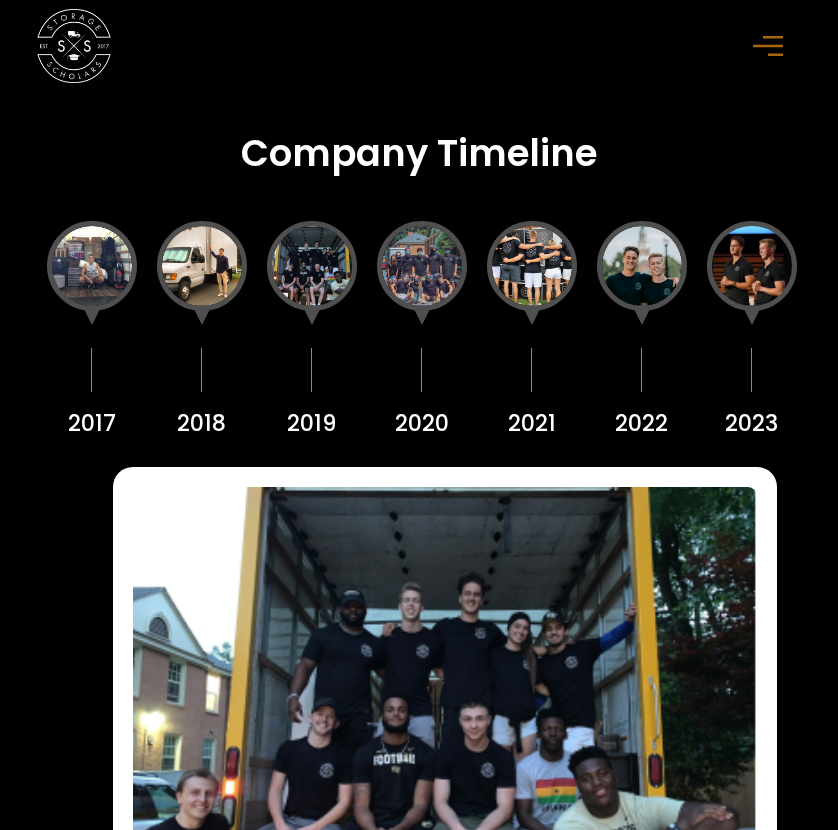 click at bounding box center [422, 266] 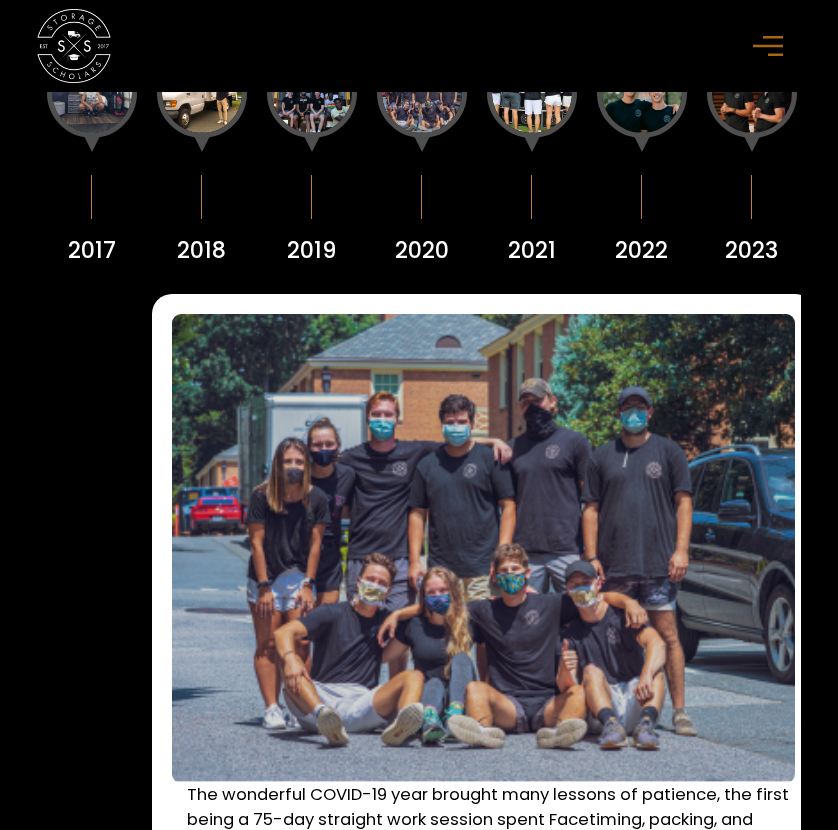 scroll, scrollTop: 2227, scrollLeft: 0, axis: vertical 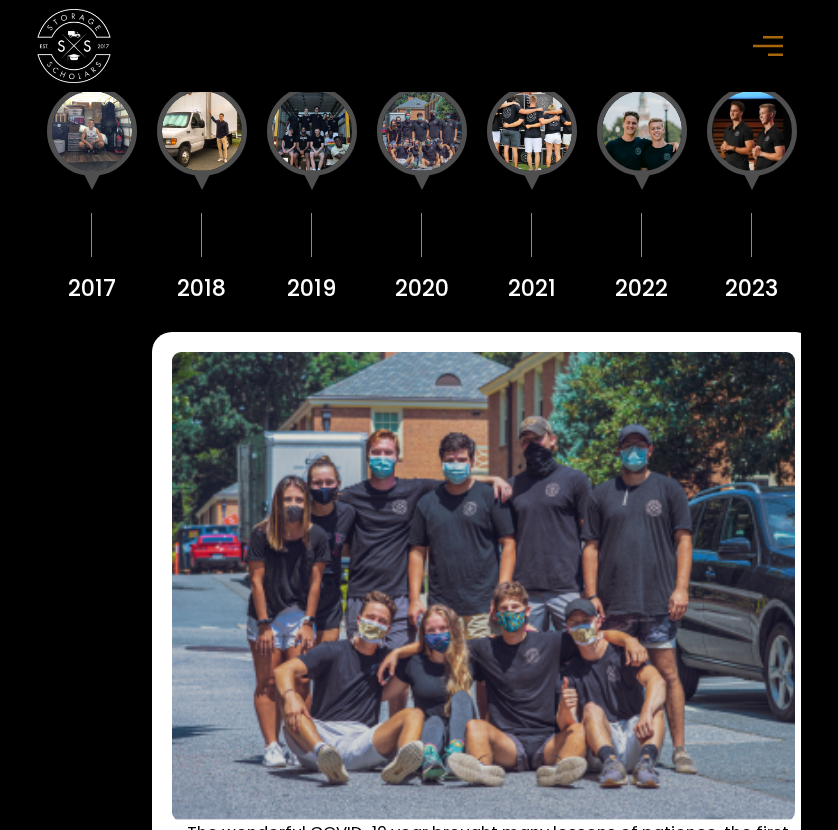 click at bounding box center (532, 131) 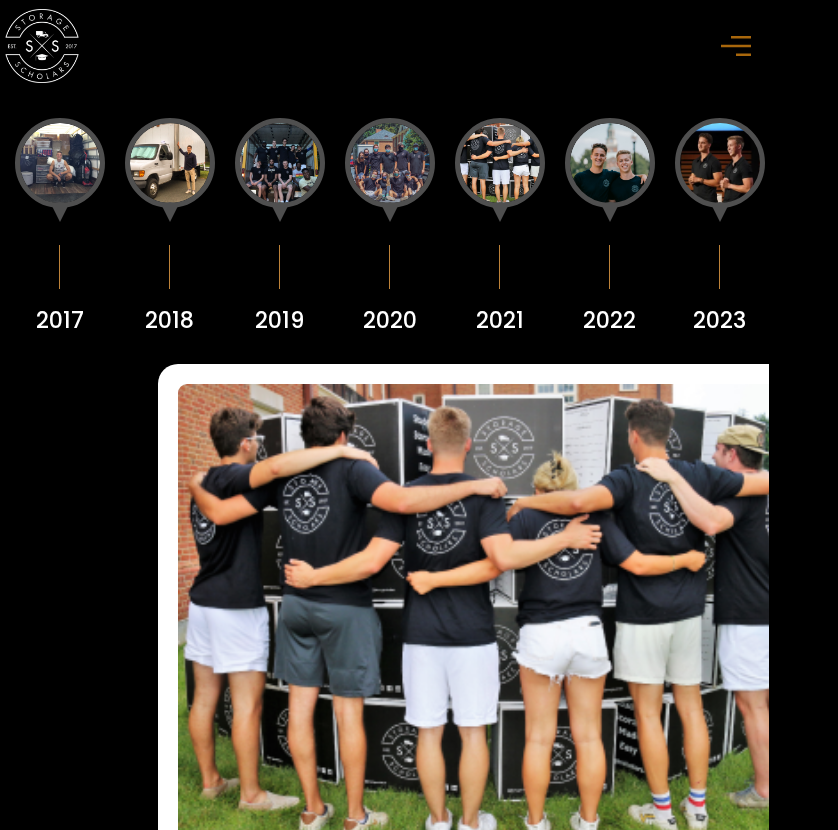 scroll, scrollTop: 2182, scrollLeft: 34, axis: both 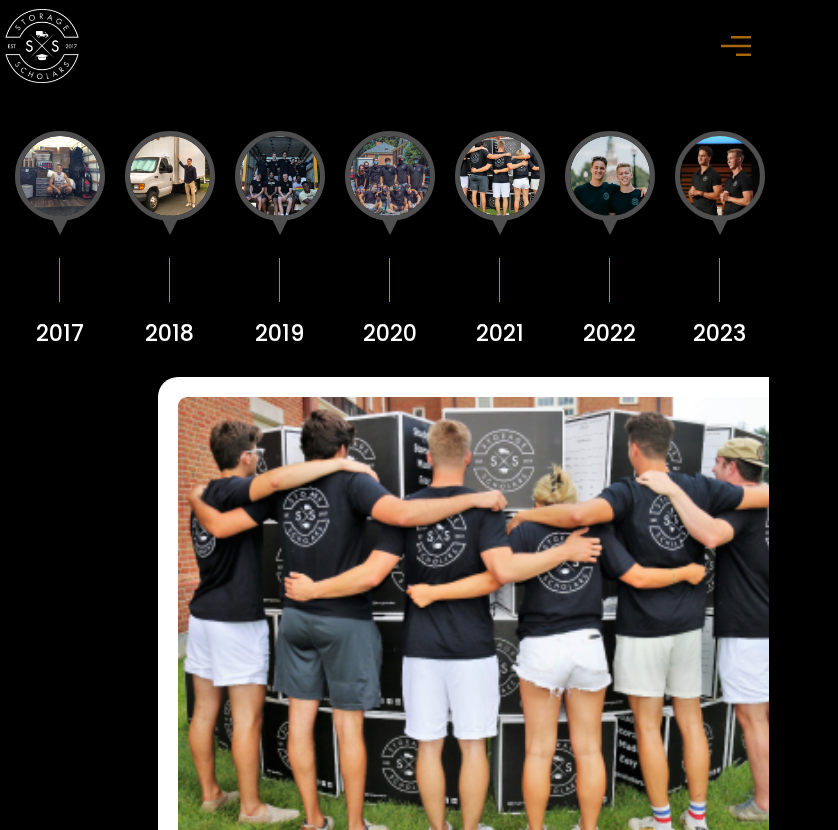 click at bounding box center (610, 176) 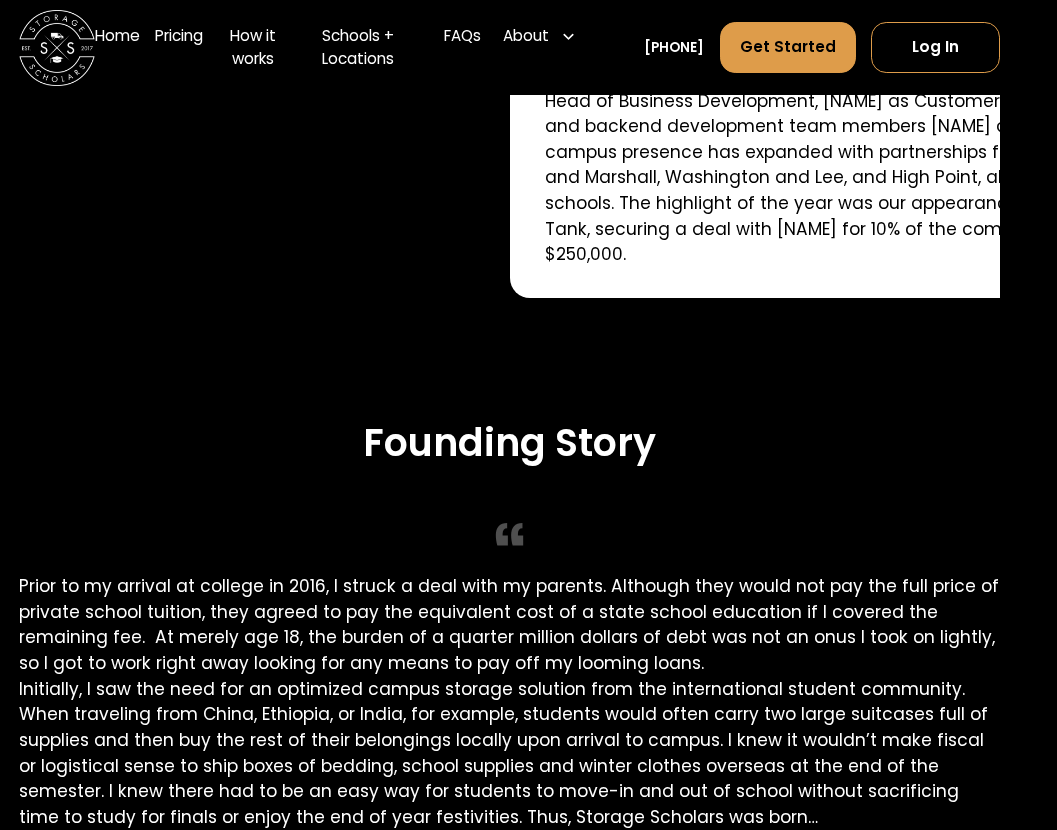 scroll, scrollTop: 3334, scrollLeft: 20, axis: both 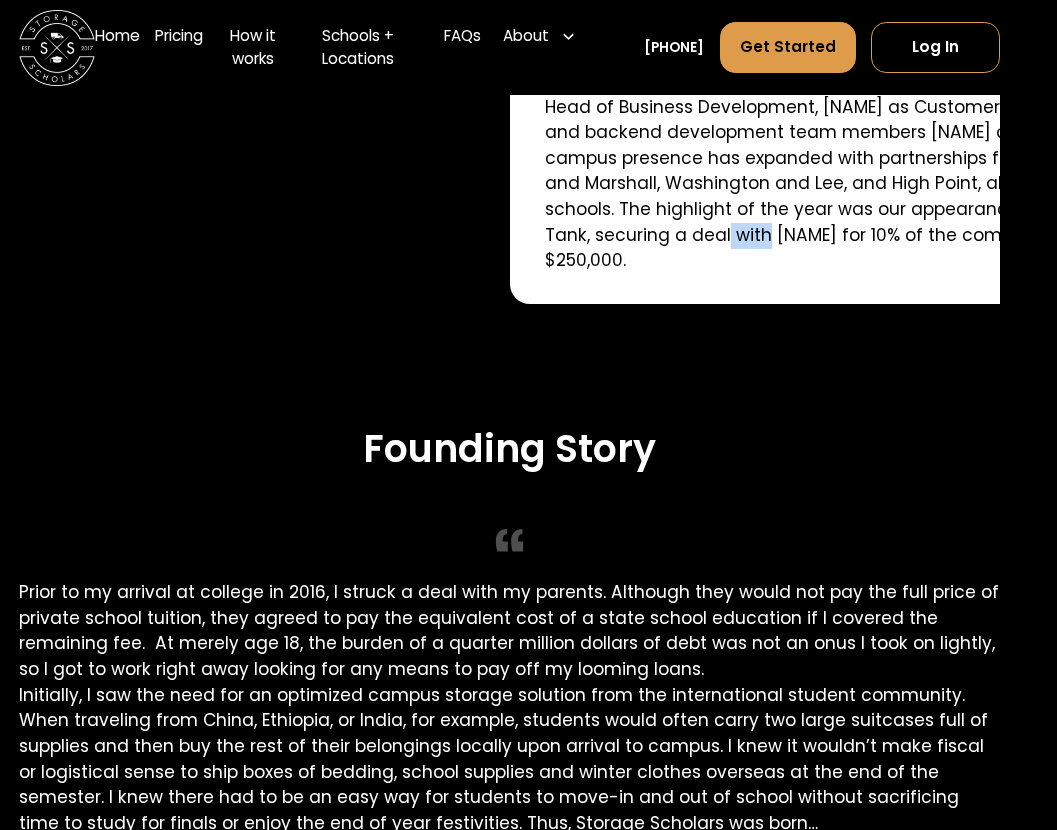 click on "Founding Story Prior to my arrival at college in 2016, I struck a deal with my parents. Although they would not pay the full price of private school tuition, they agreed to pay the equivalent cost of a state school education if I covered the remaining fee.  At merely age 18, the burden of a quarter million dollars of debt was not an onus I took on lightly, so I got to work right away looking for any means to pay off my looming loans. SAM CHASON Founder - CEO" at bounding box center [509, 988] 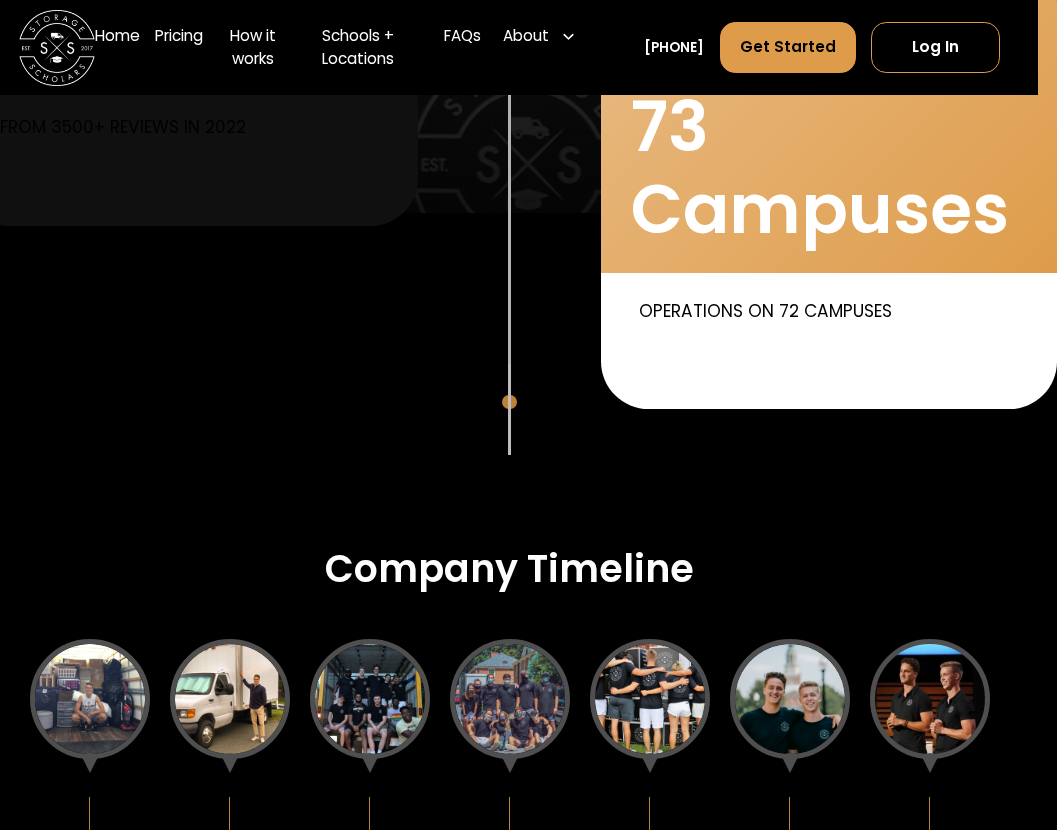 scroll, scrollTop: 2190, scrollLeft: 20, axis: both 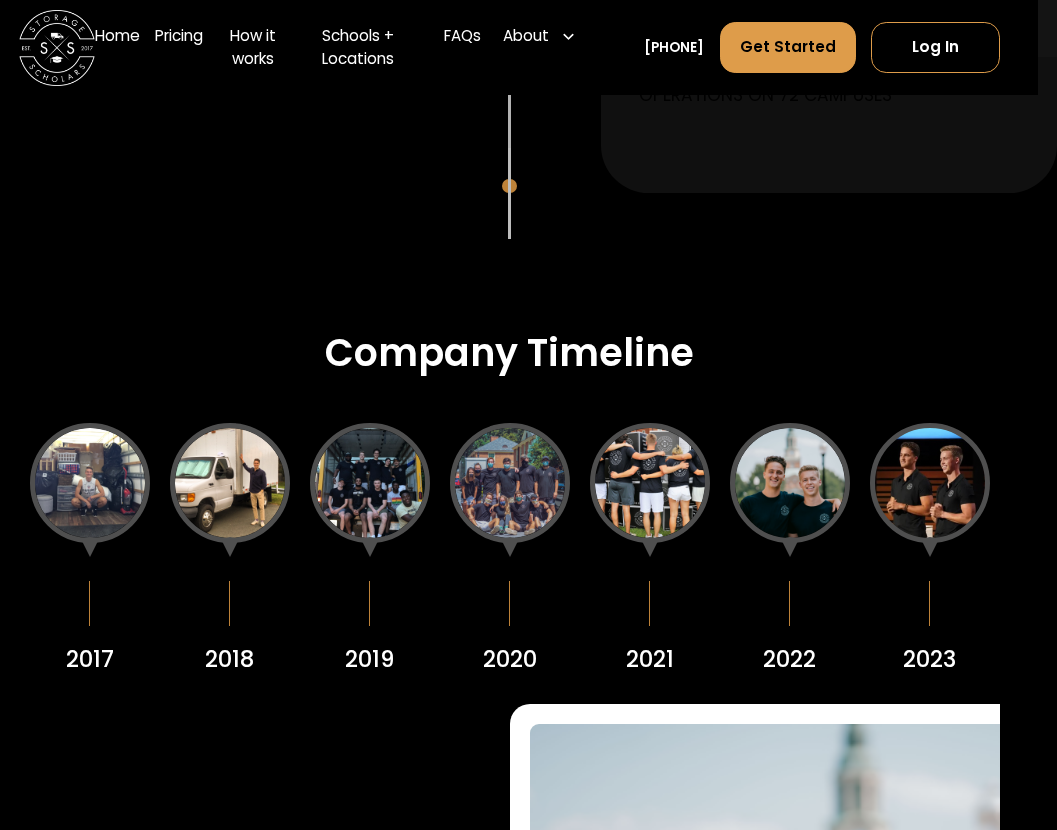 click at bounding box center [510, 483] 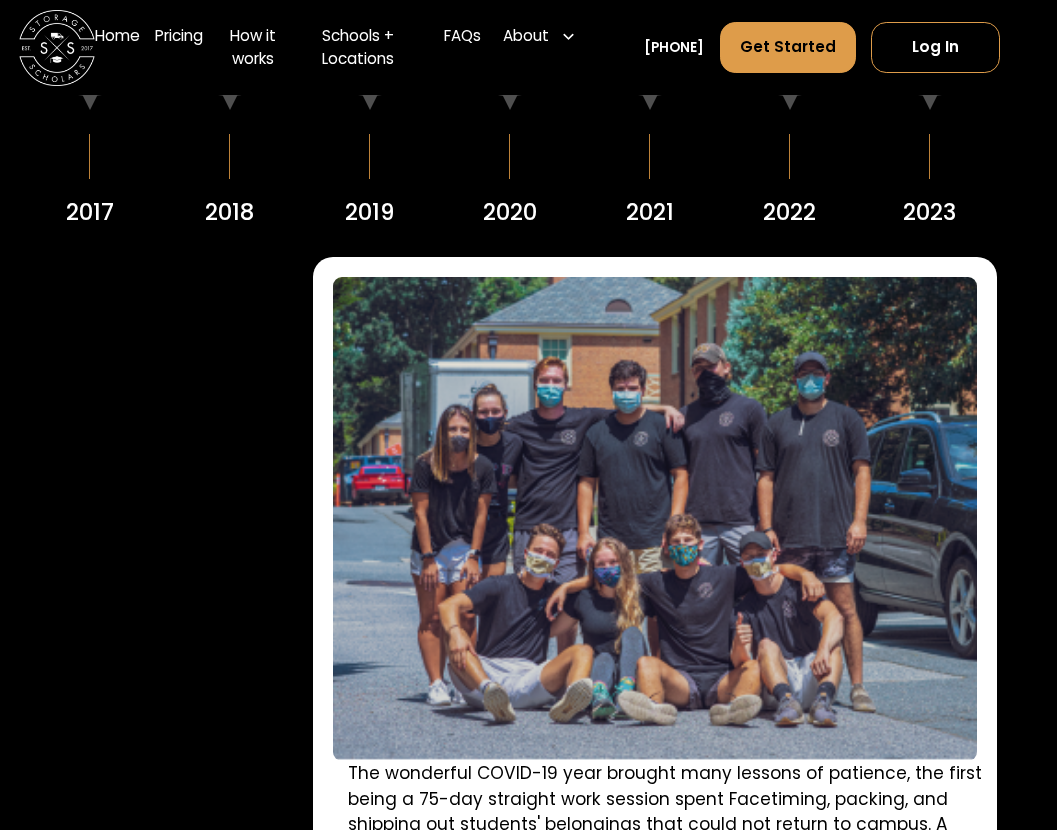 scroll, scrollTop: 2743, scrollLeft: 20, axis: both 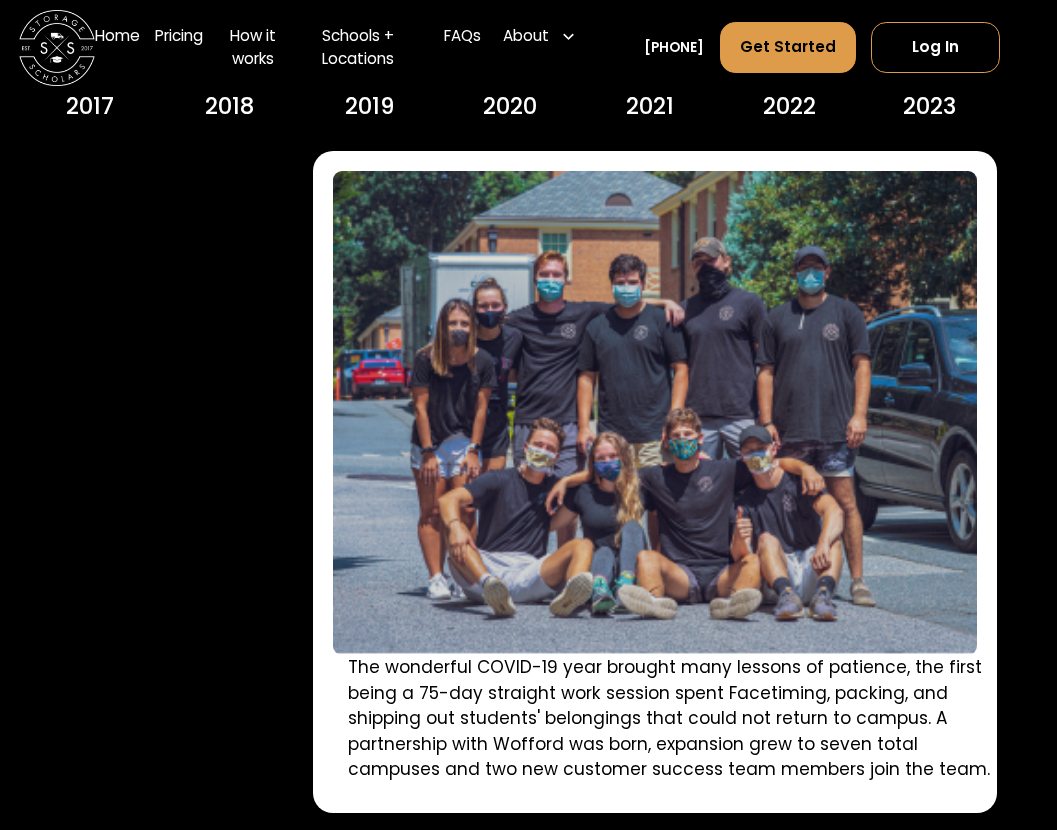 click on "2022" at bounding box center [789, 106] 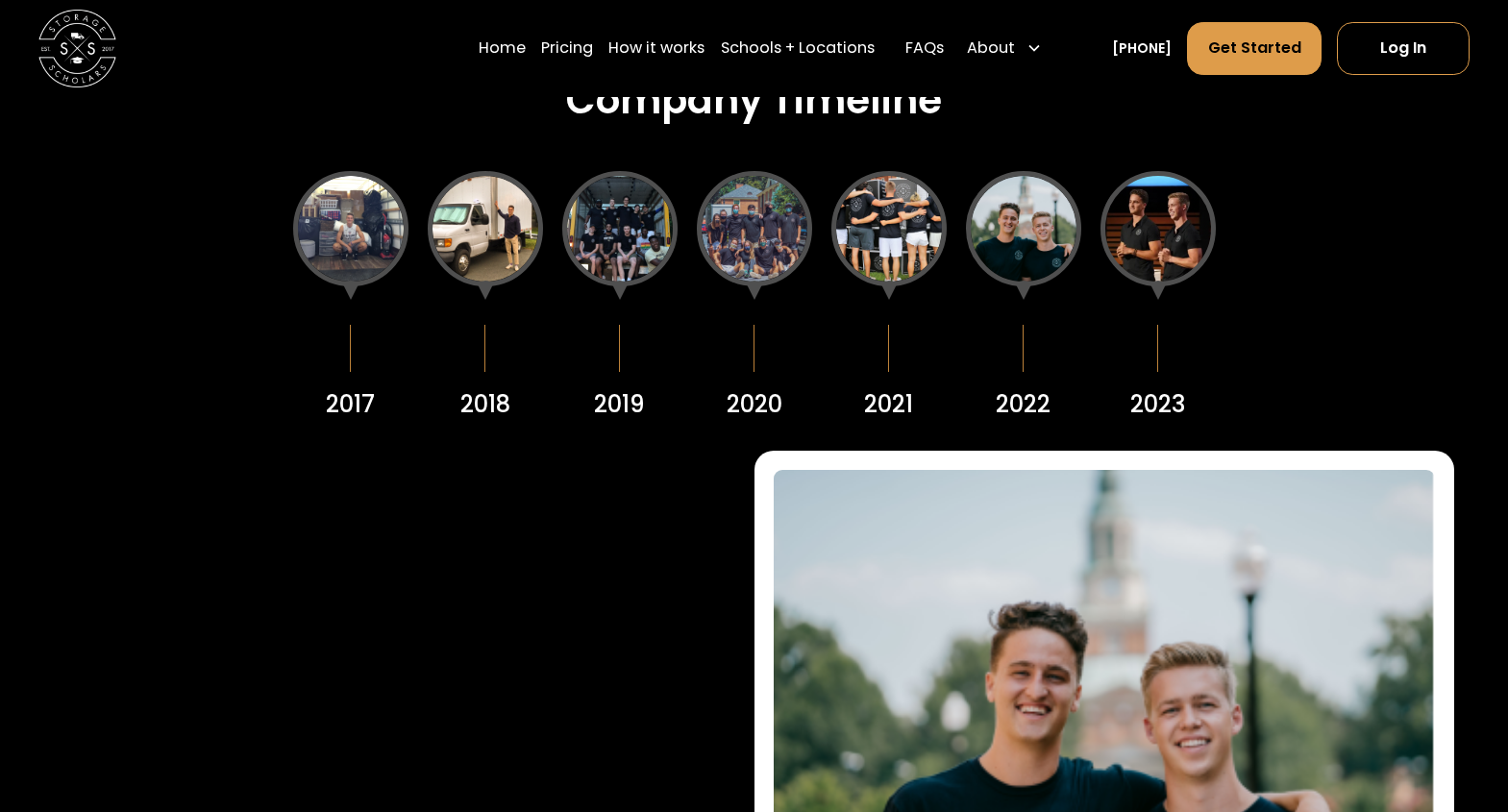 scroll, scrollTop: 2424, scrollLeft: 0, axis: vertical 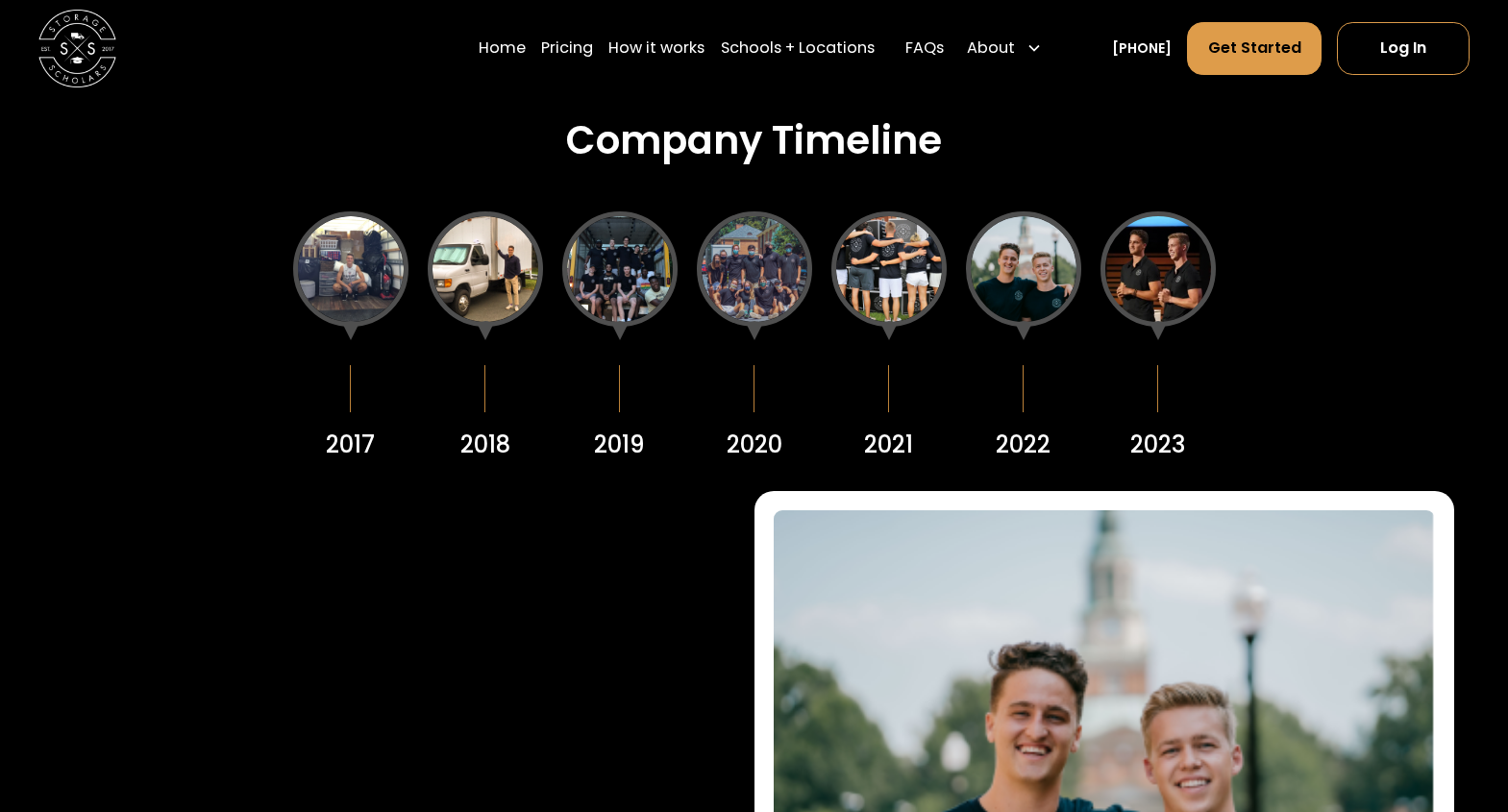 click at bounding box center (1158, 269) 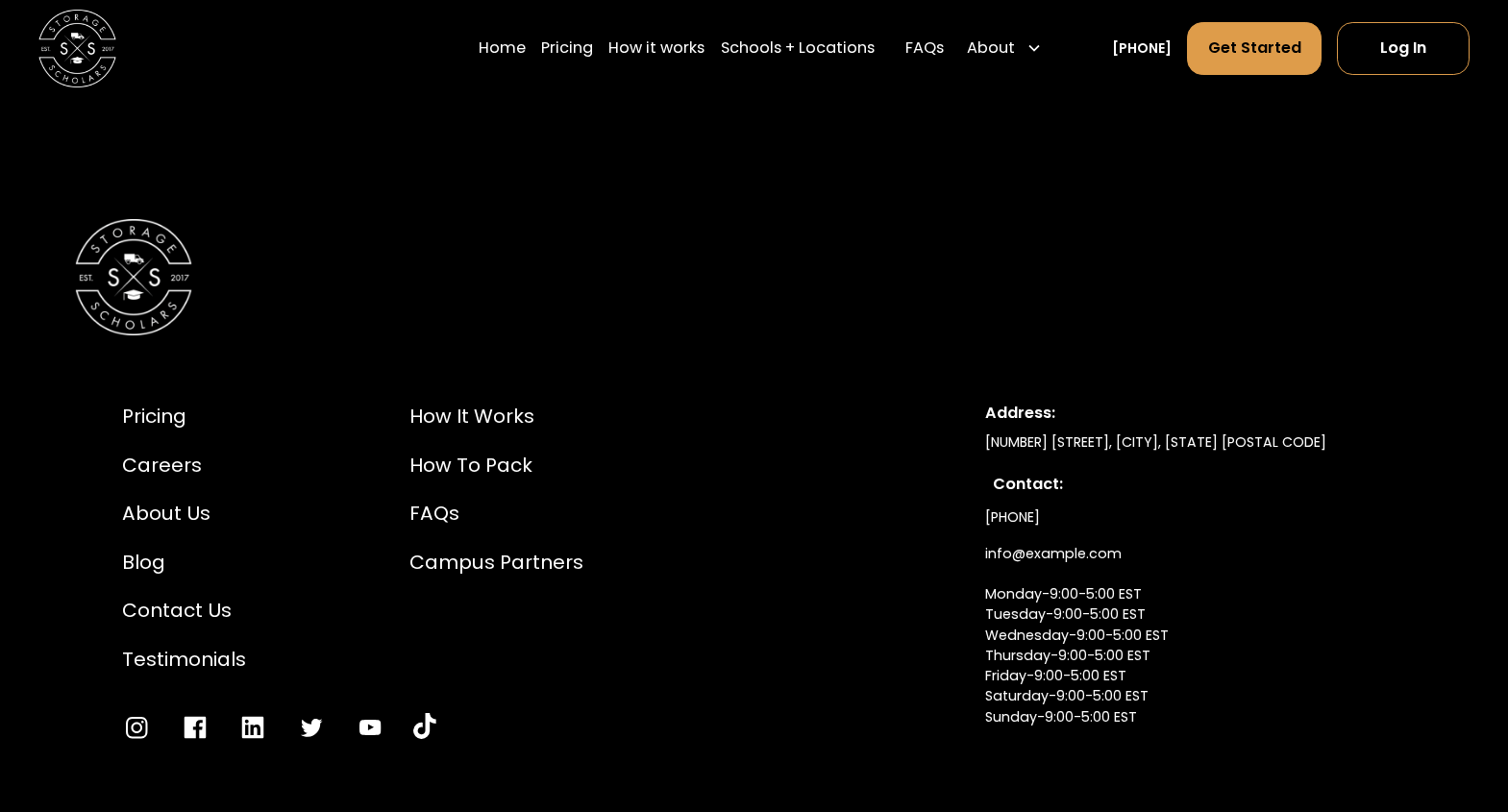 scroll, scrollTop: 10852, scrollLeft: 0, axis: vertical 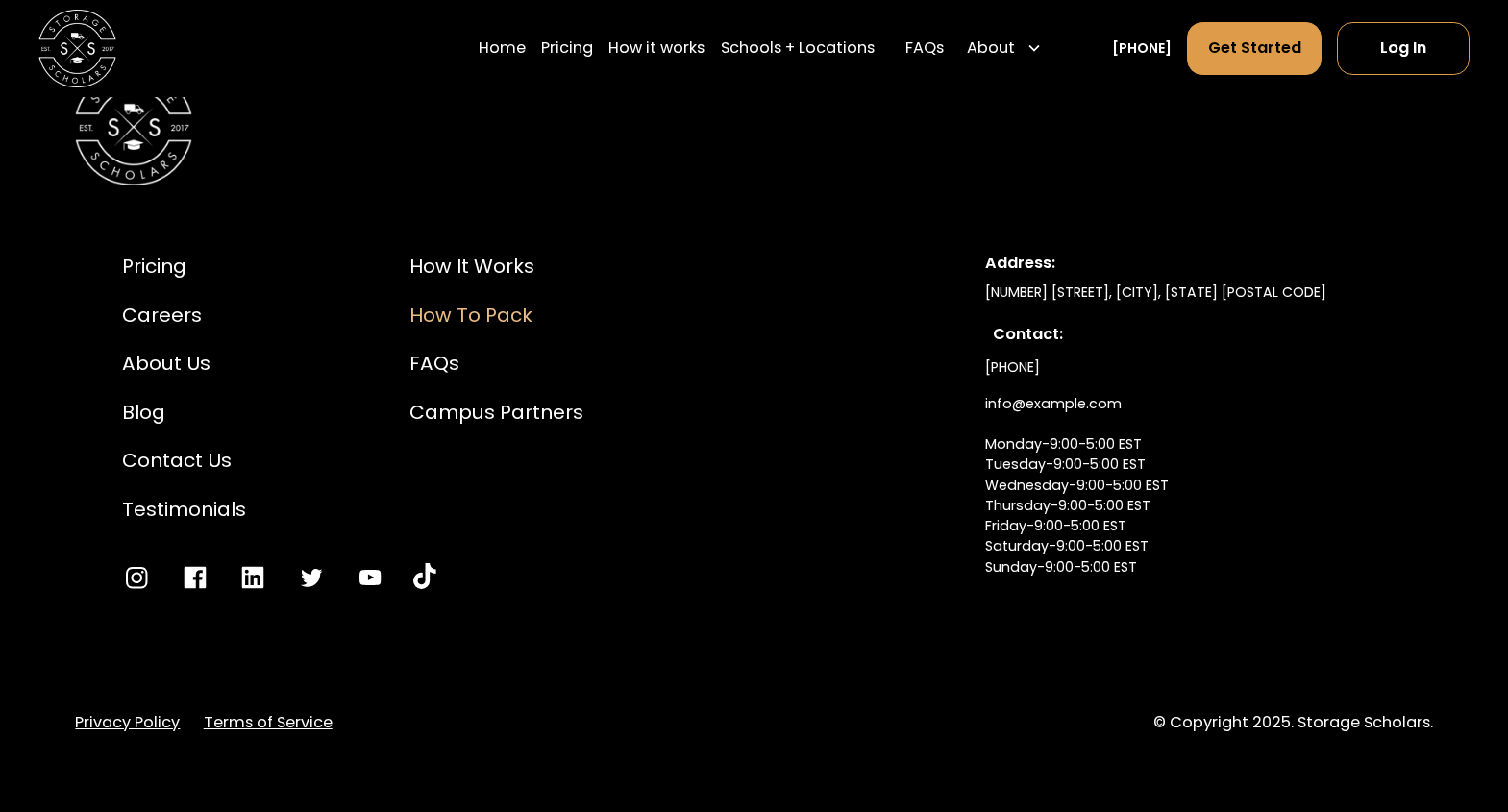 click on "How to Pack" at bounding box center (496, 315) 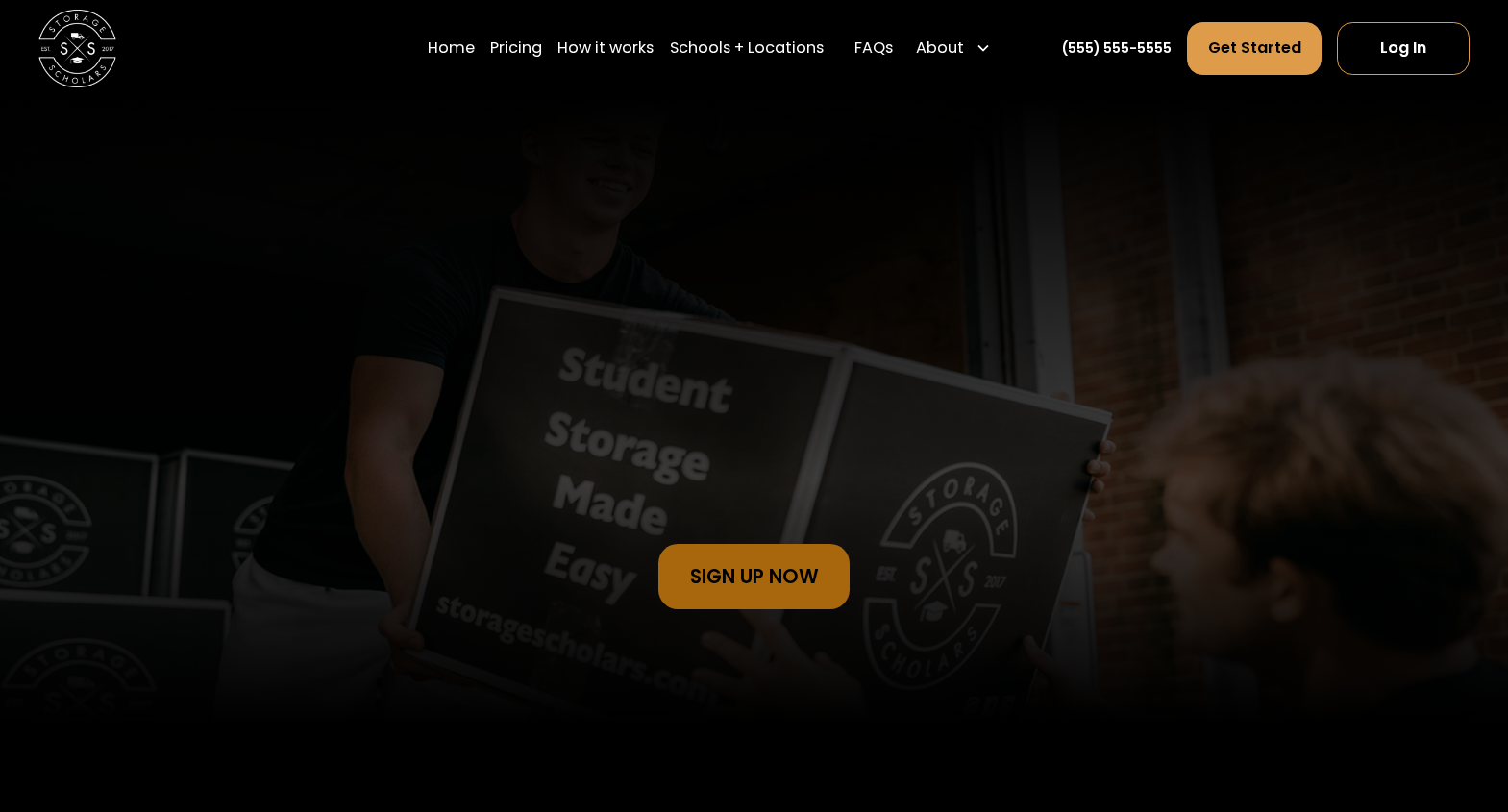scroll, scrollTop: 0, scrollLeft: 0, axis: both 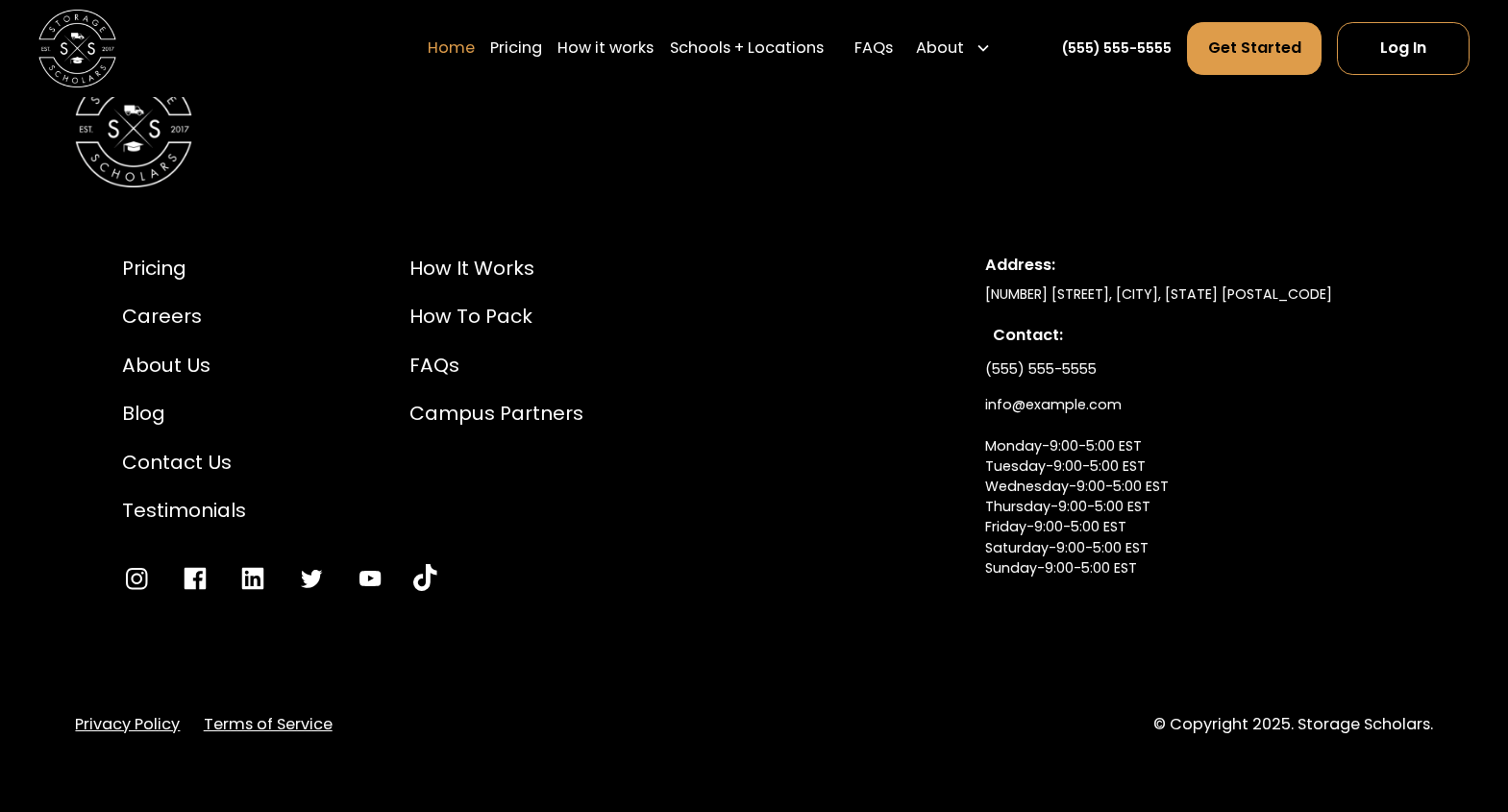 click on "Home" at bounding box center (451, 48) 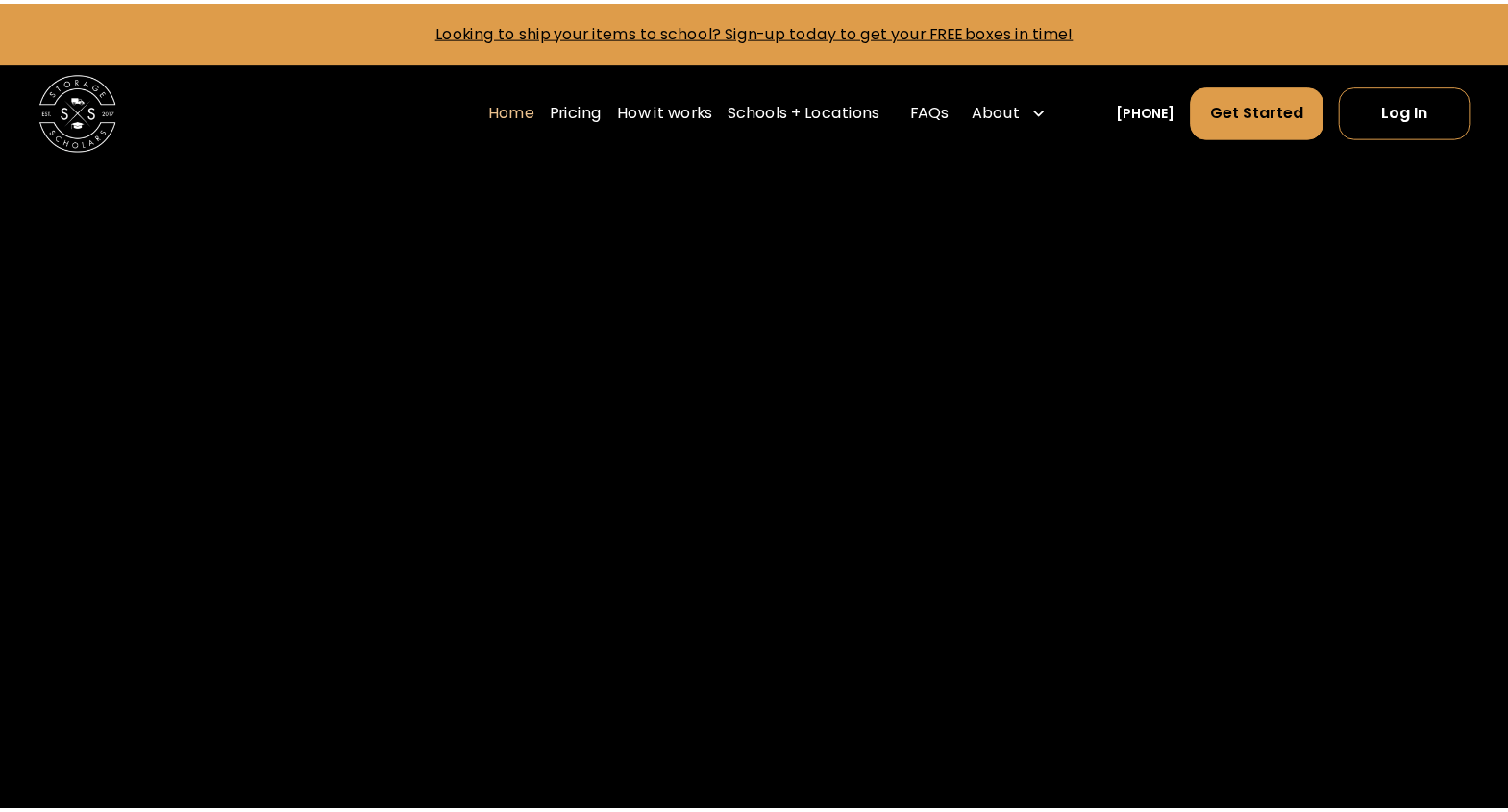 scroll, scrollTop: 0, scrollLeft: 0, axis: both 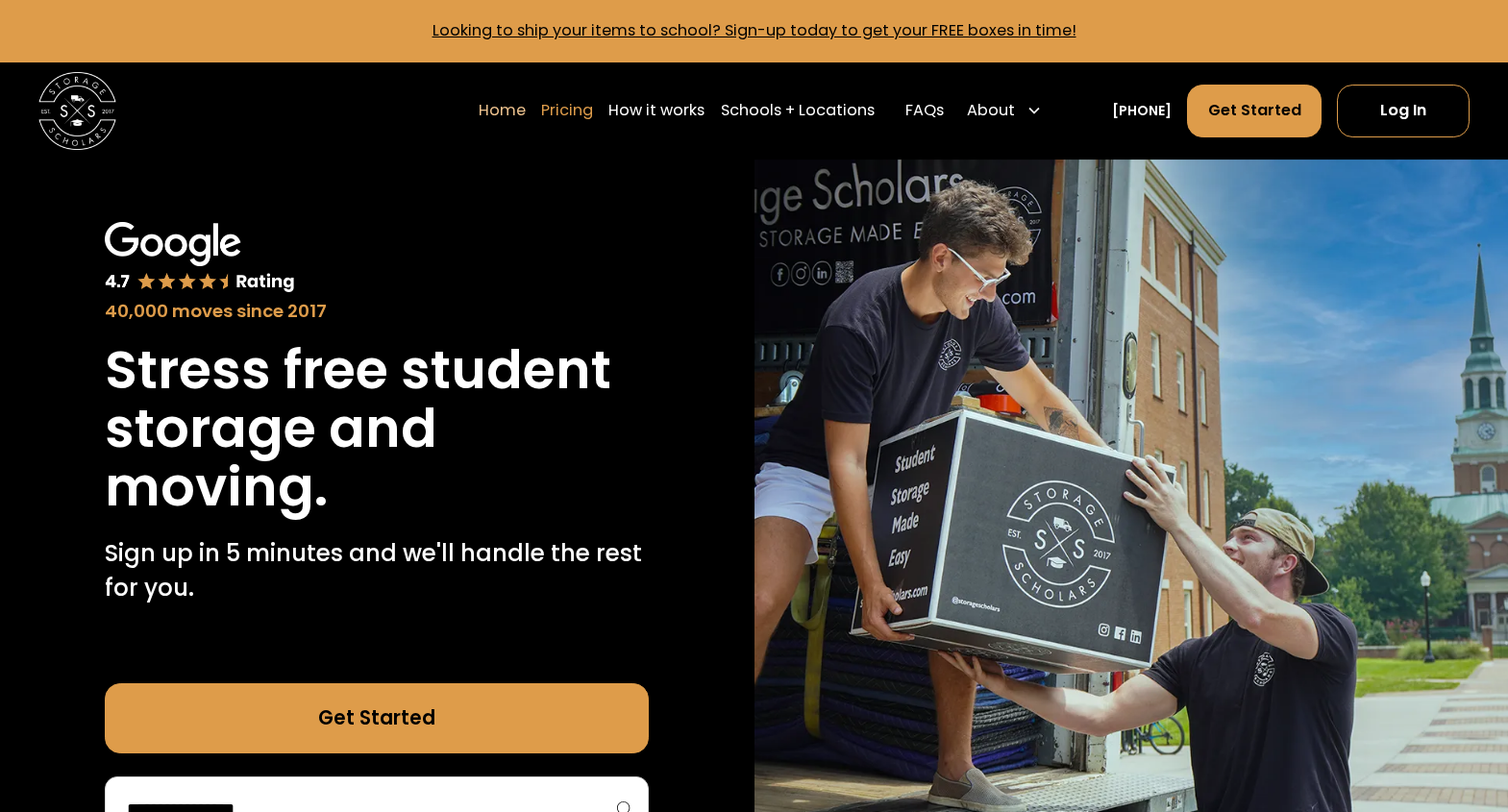 click on "Pricing" at bounding box center (567, 111) 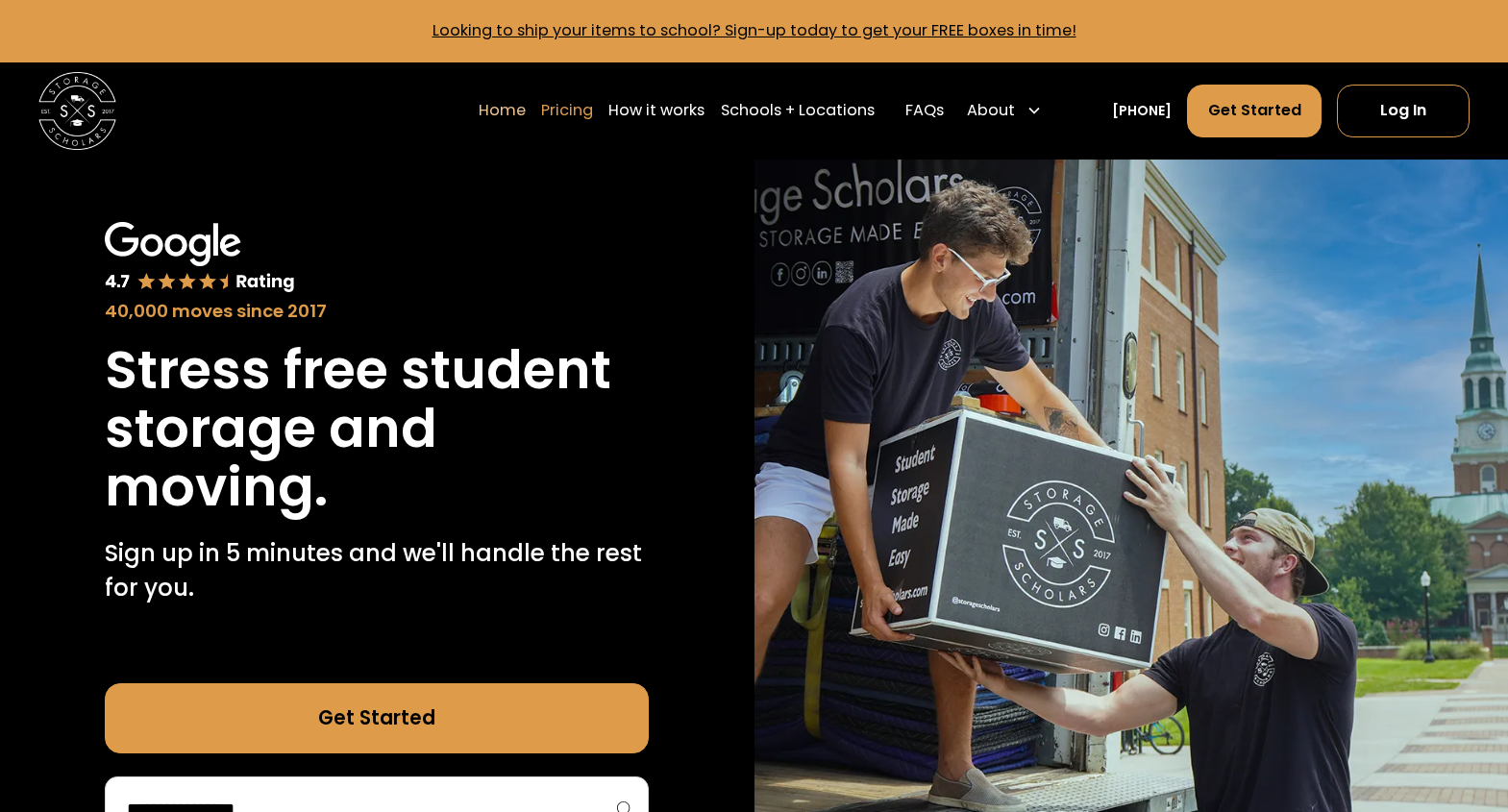 click on "Pricing" at bounding box center [567, 111] 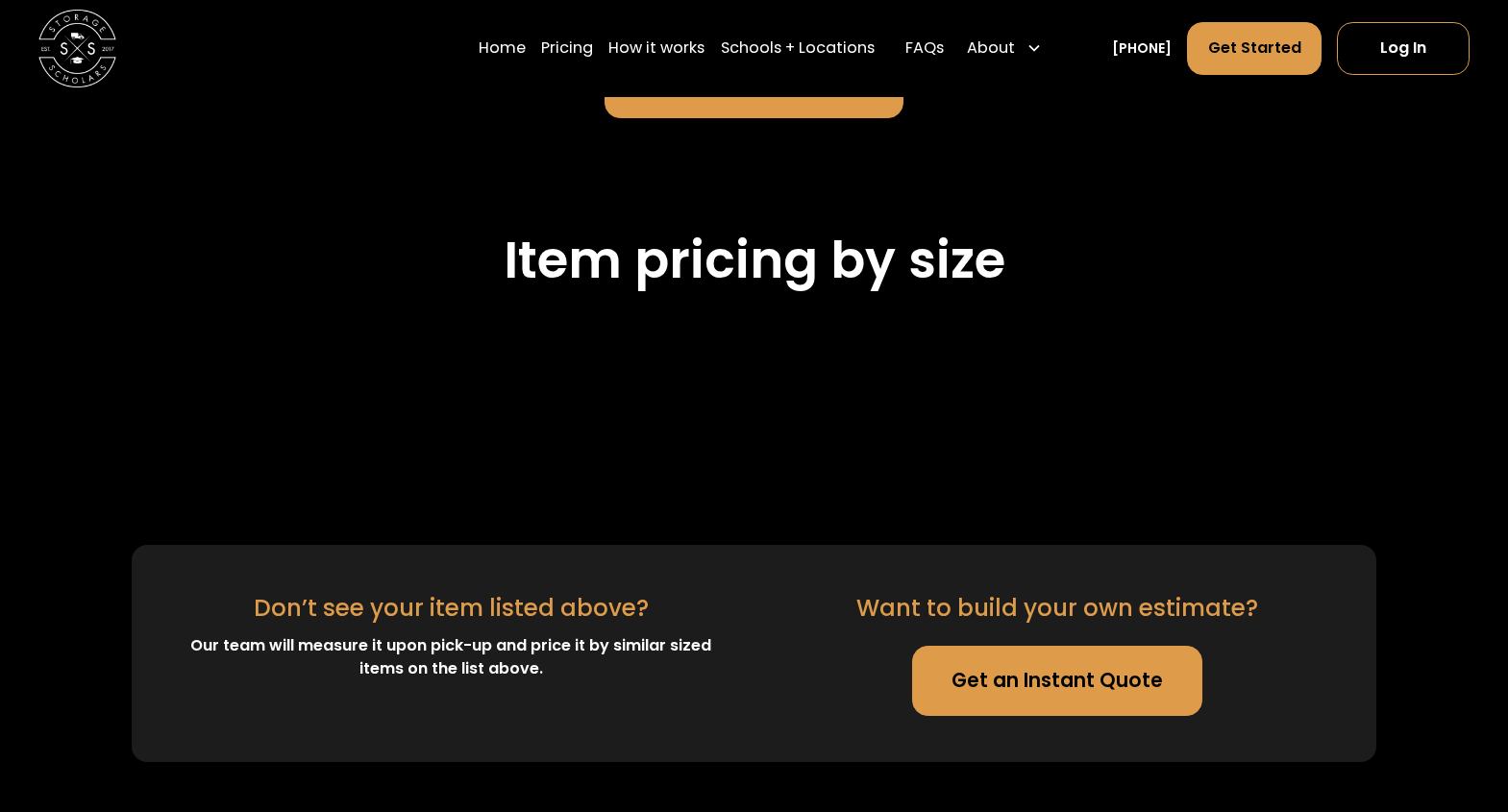 scroll, scrollTop: 4878, scrollLeft: 0, axis: vertical 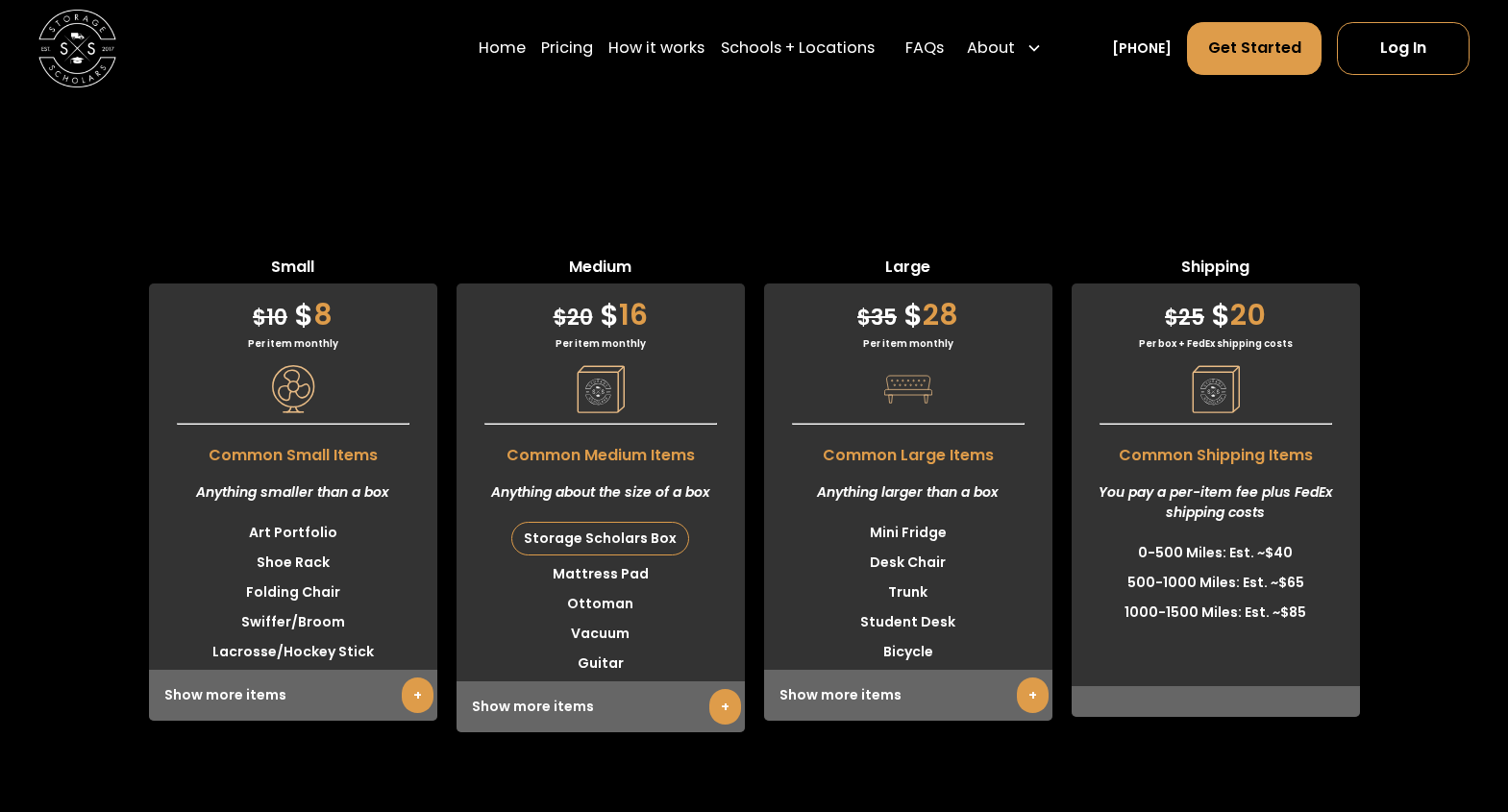 click on "Mattress Pad" at bounding box center (601, 574) 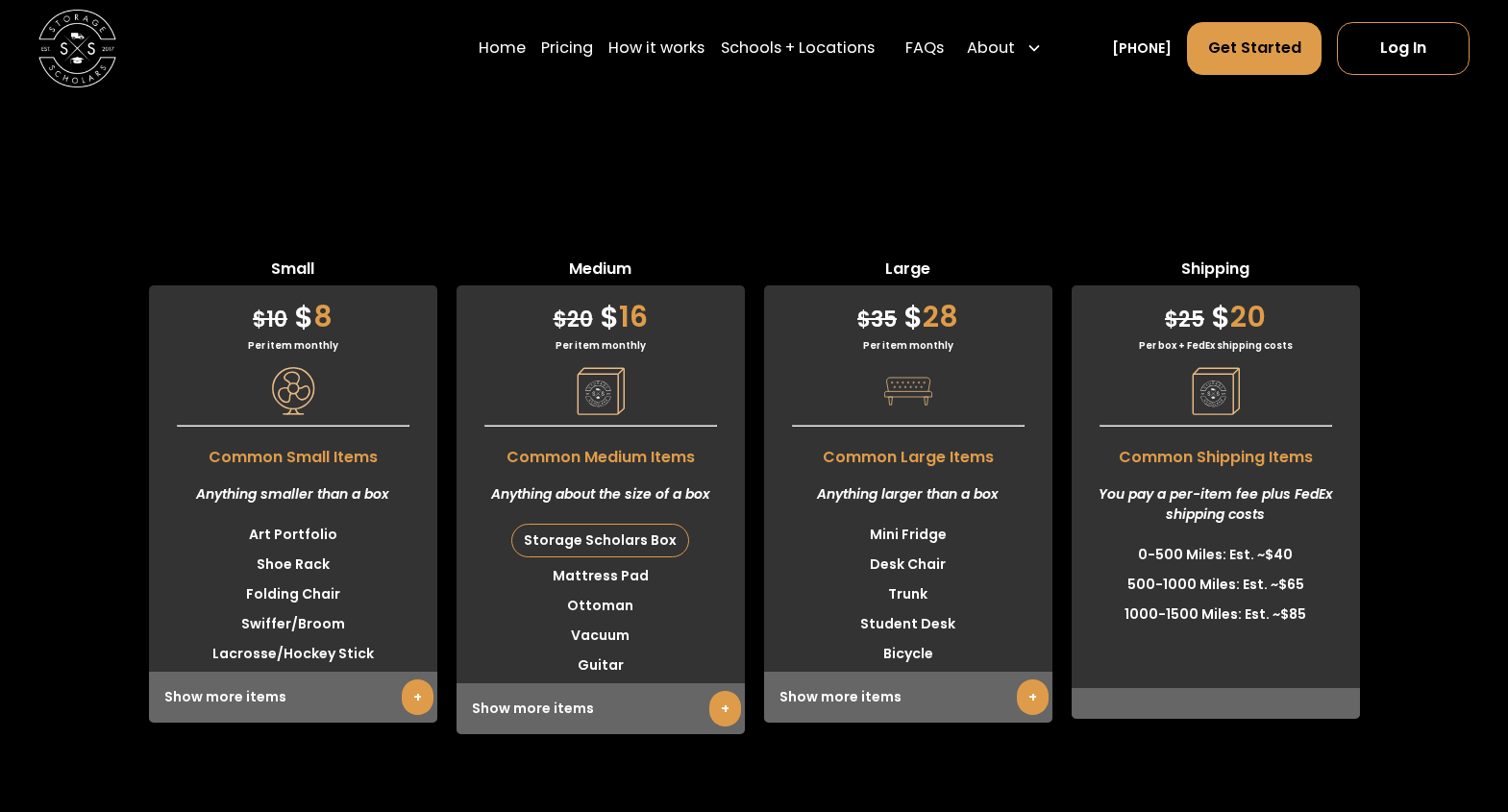 scroll, scrollTop: 4692, scrollLeft: 0, axis: vertical 